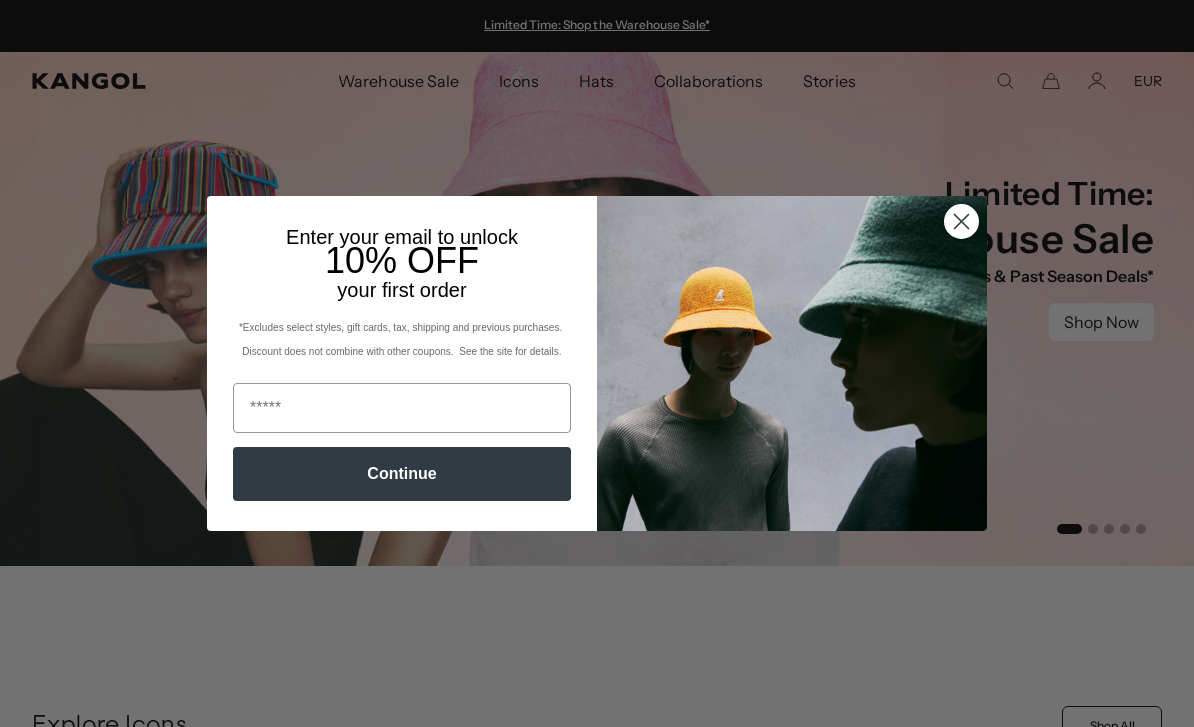 scroll, scrollTop: 0, scrollLeft: 0, axis: both 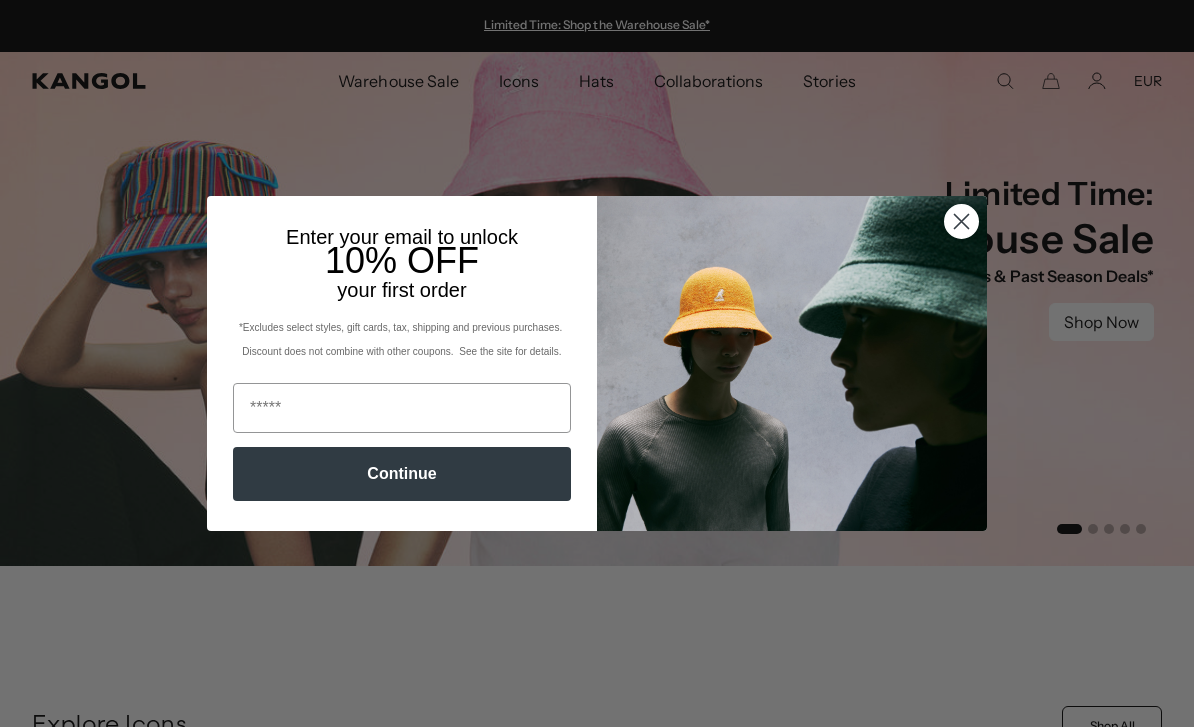click at bounding box center (961, 221) 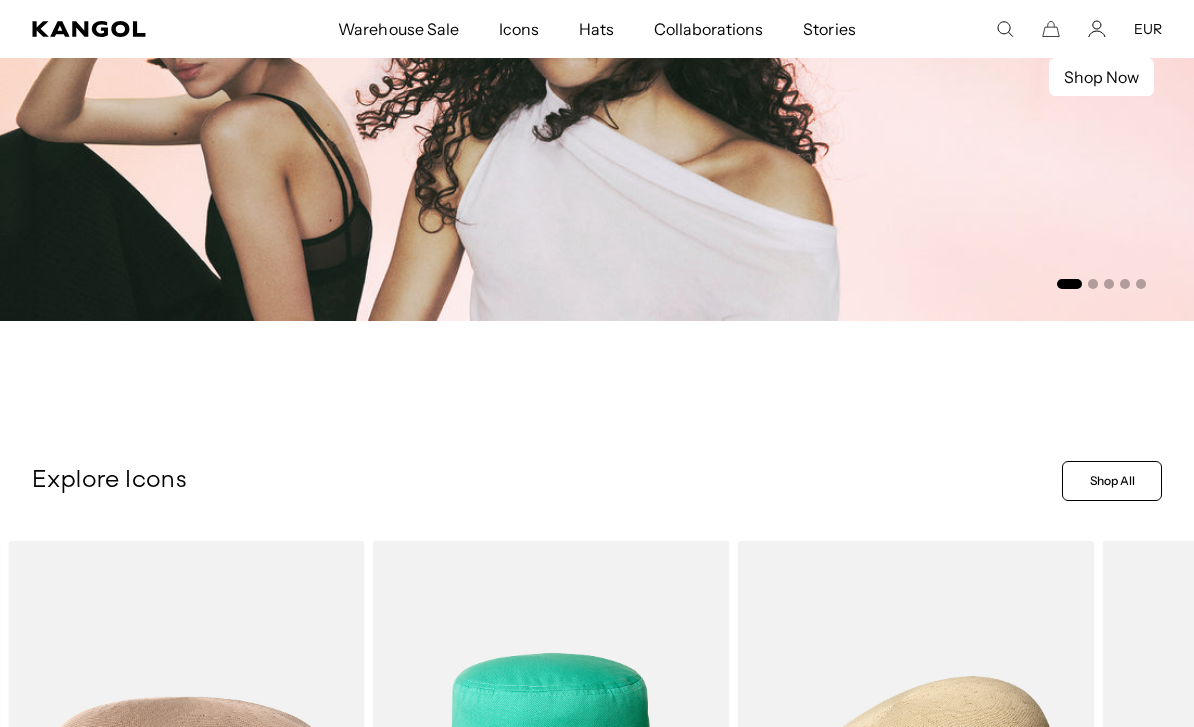 scroll, scrollTop: 244, scrollLeft: 0, axis: vertical 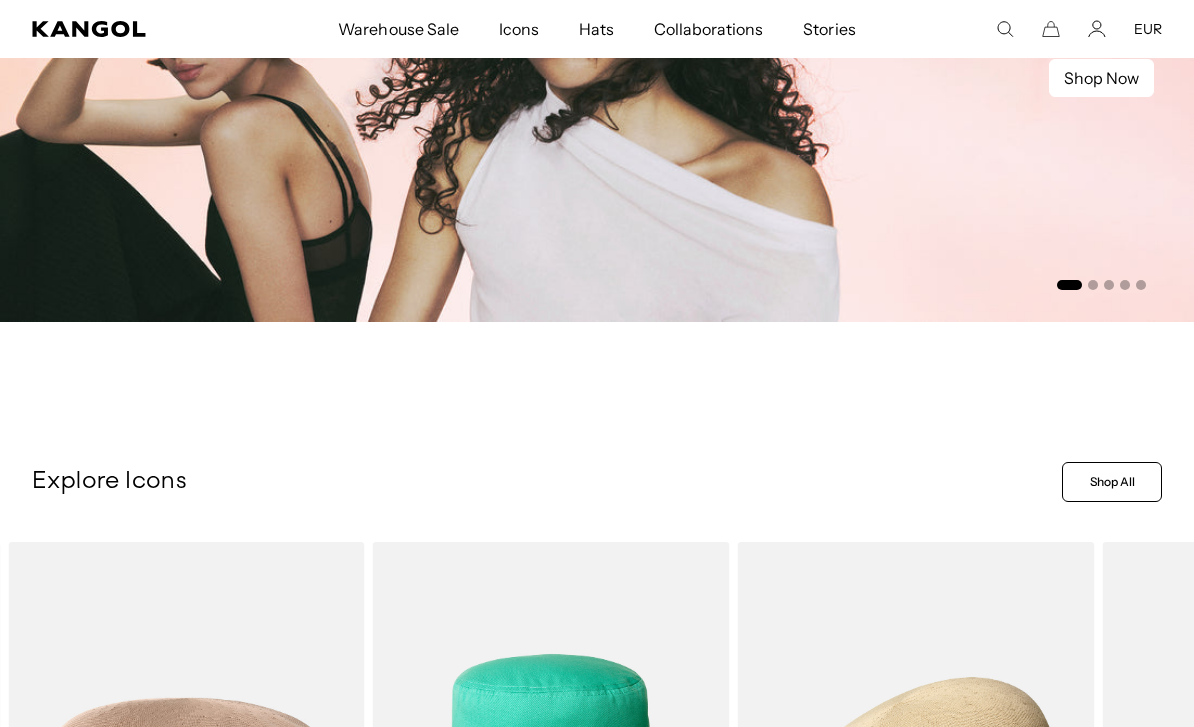 click at bounding box center [1005, 29] 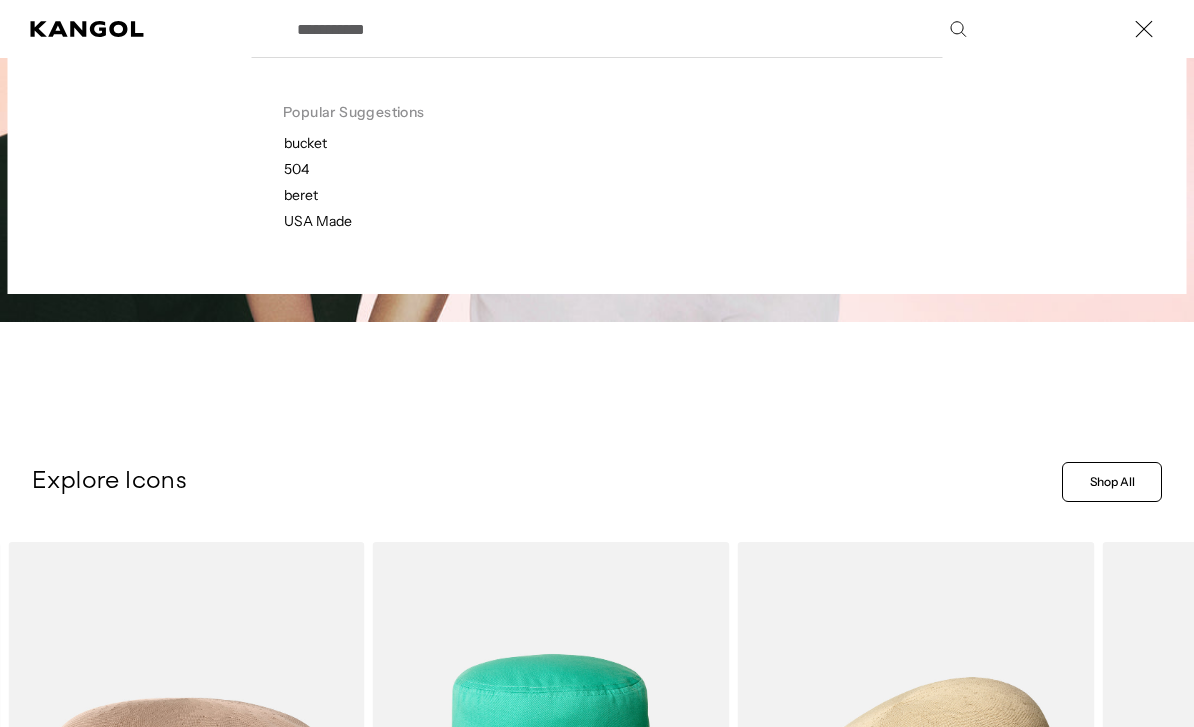 scroll, scrollTop: 243, scrollLeft: 0, axis: vertical 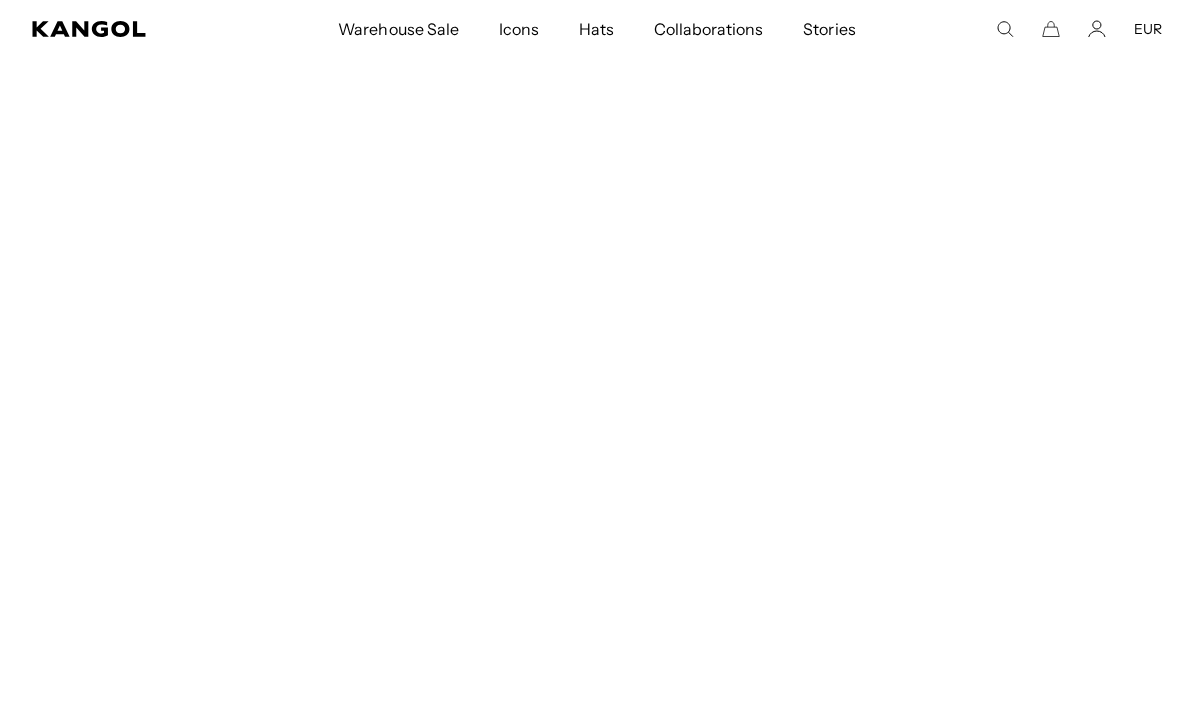 type on "********" 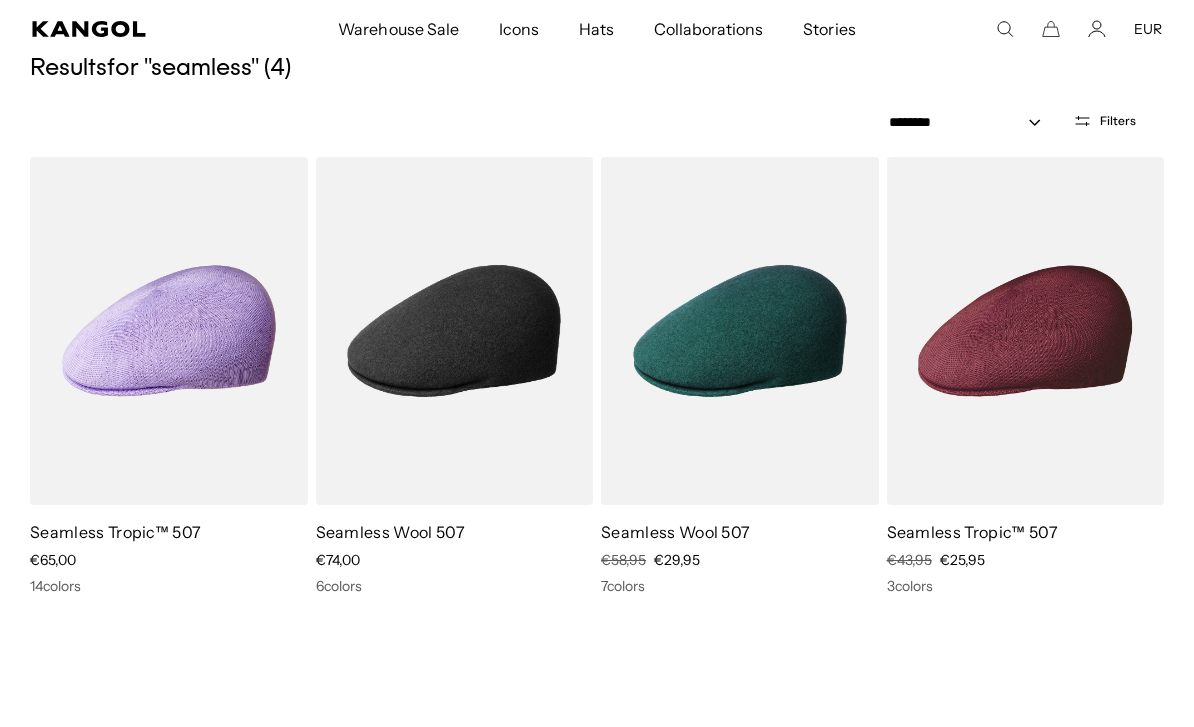 click at bounding box center (0, 0) 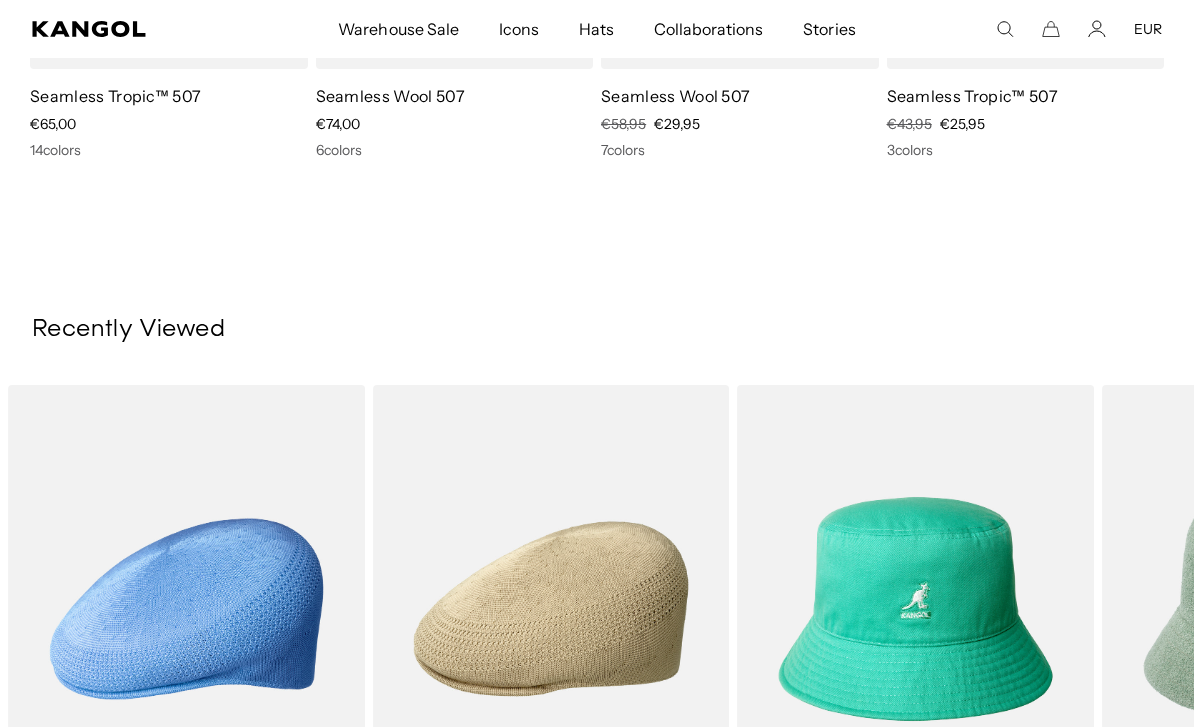 scroll, scrollTop: 597, scrollLeft: 0, axis: vertical 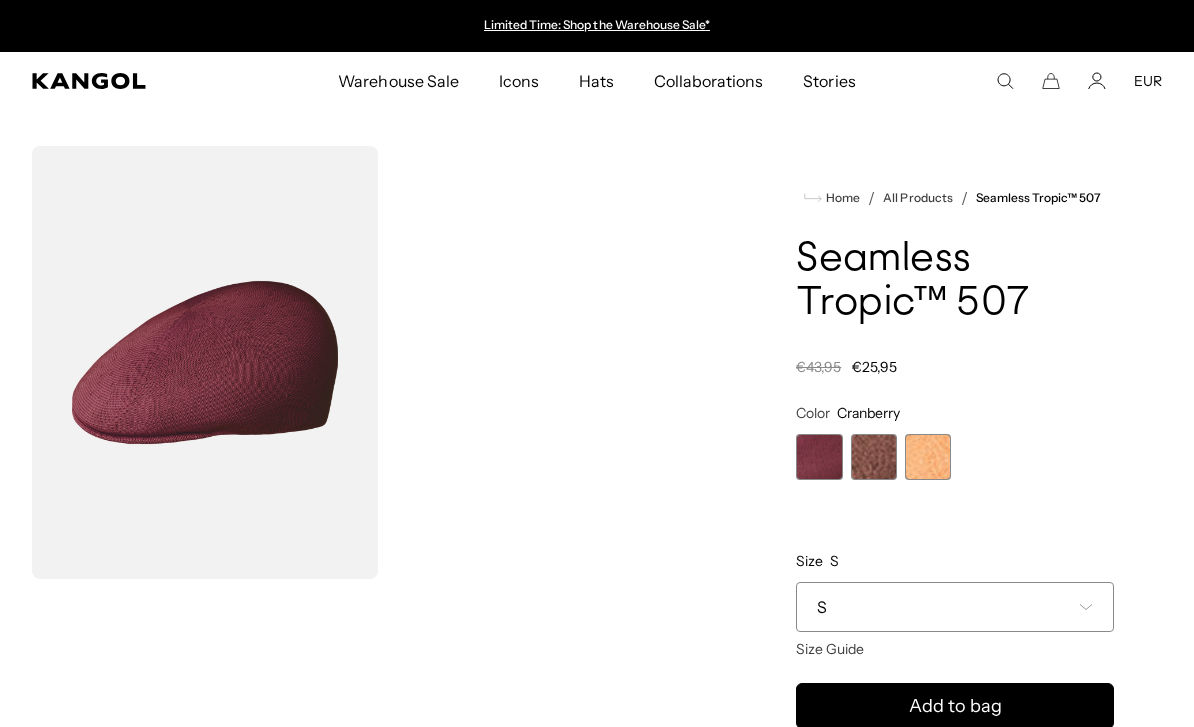 click at bounding box center [928, 457] 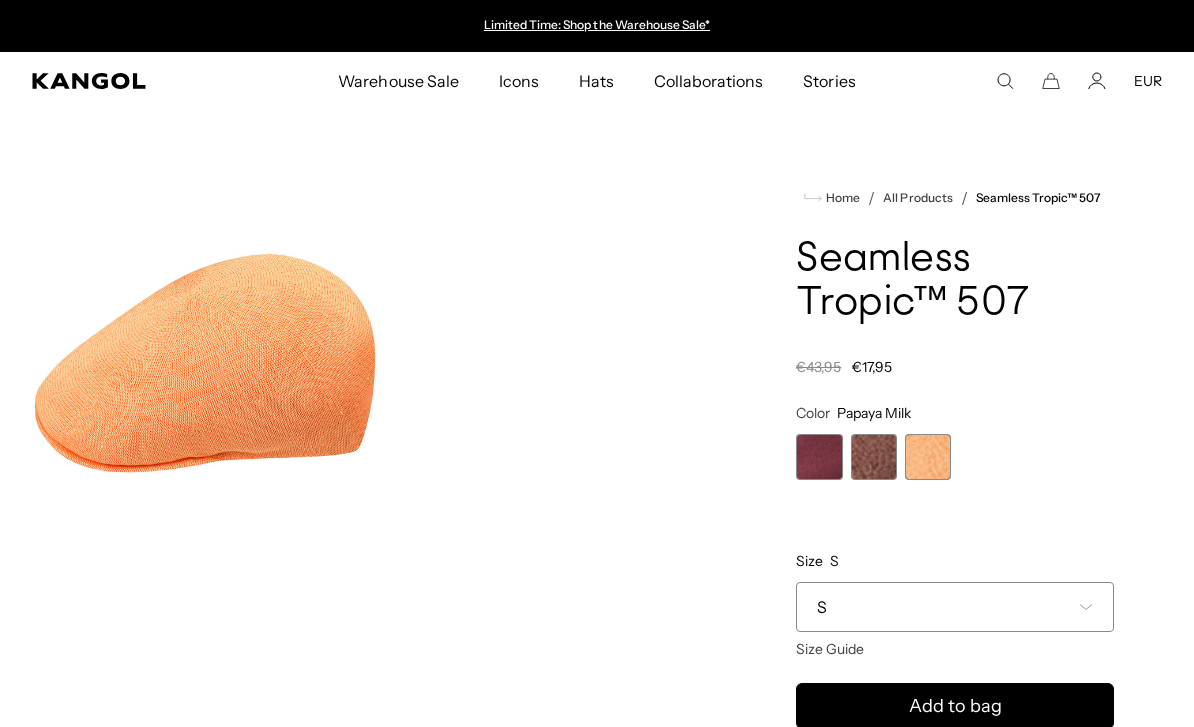 scroll, scrollTop: 0, scrollLeft: 0, axis: both 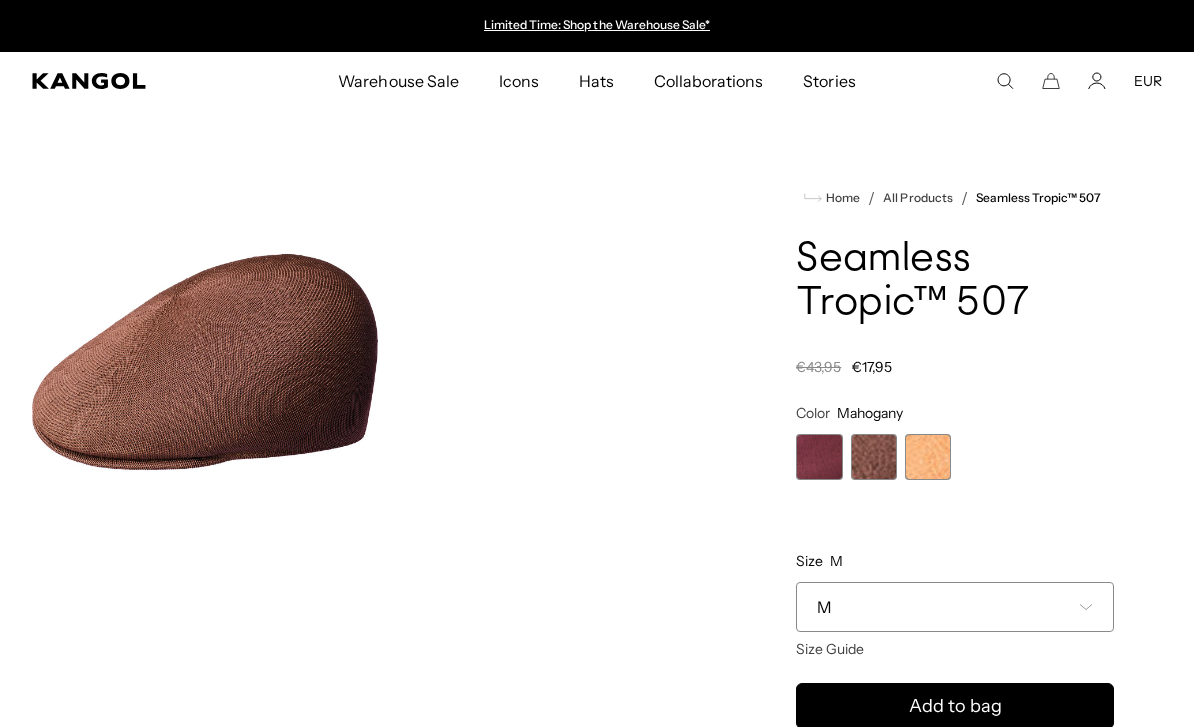 click at bounding box center [382, 362] 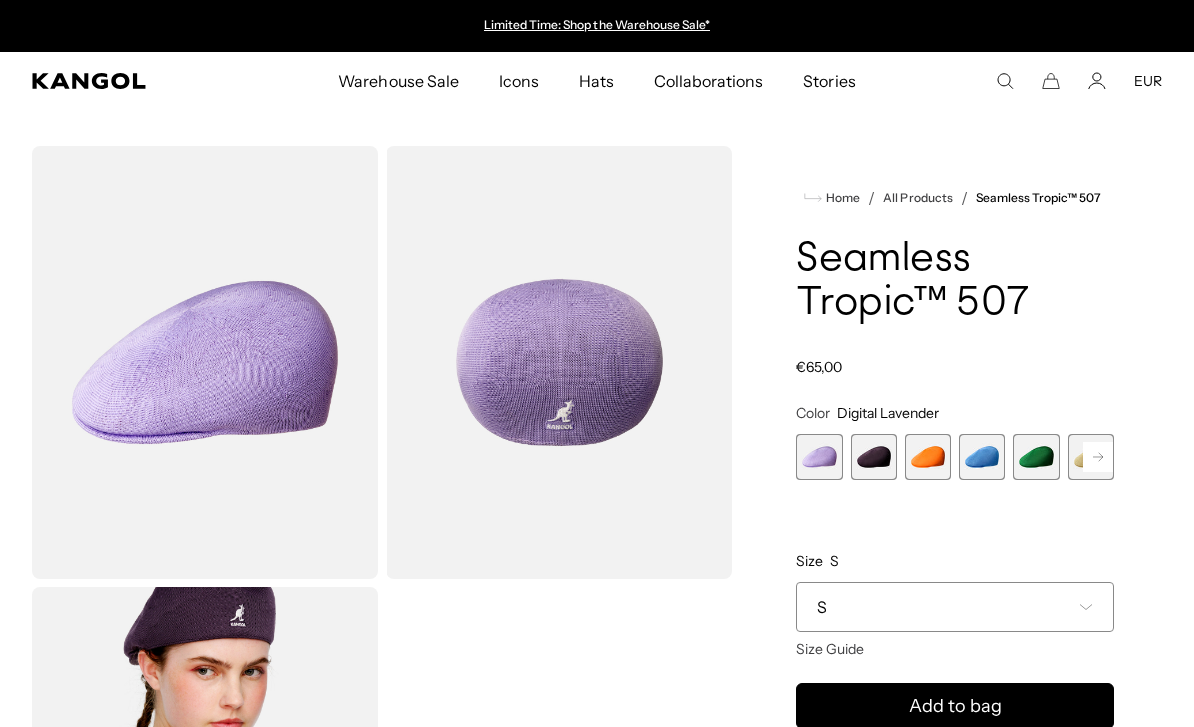 scroll, scrollTop: 0, scrollLeft: 0, axis: both 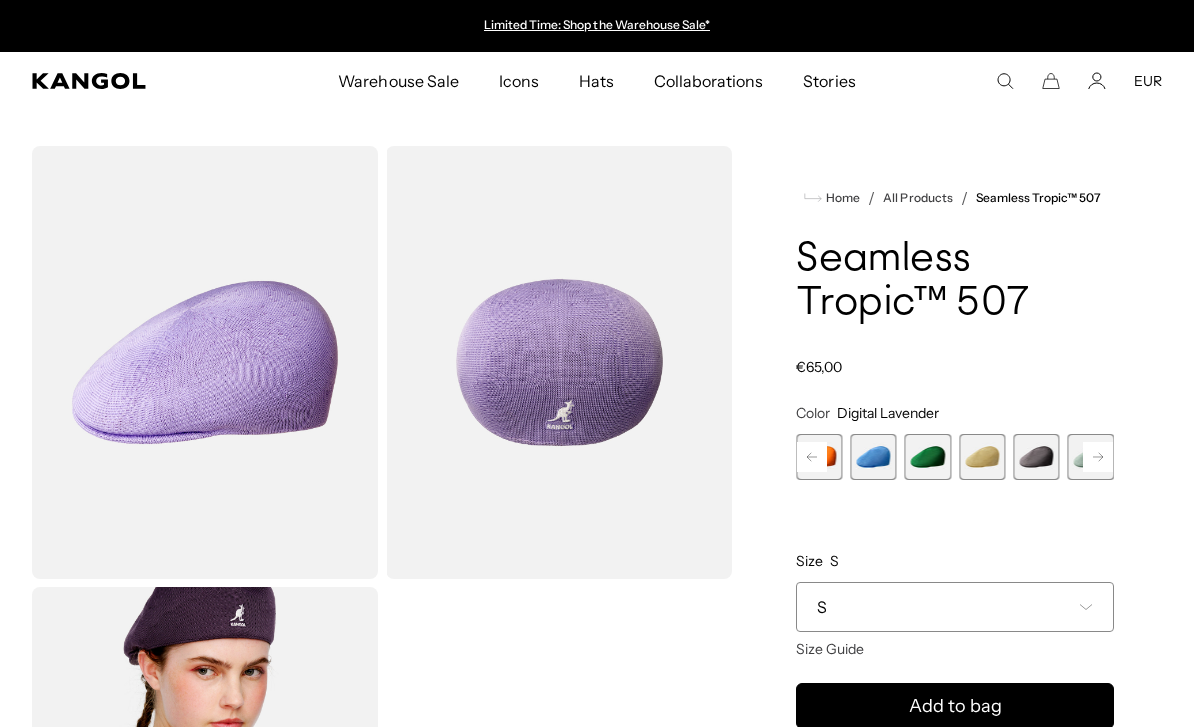 click at bounding box center (982, 457) 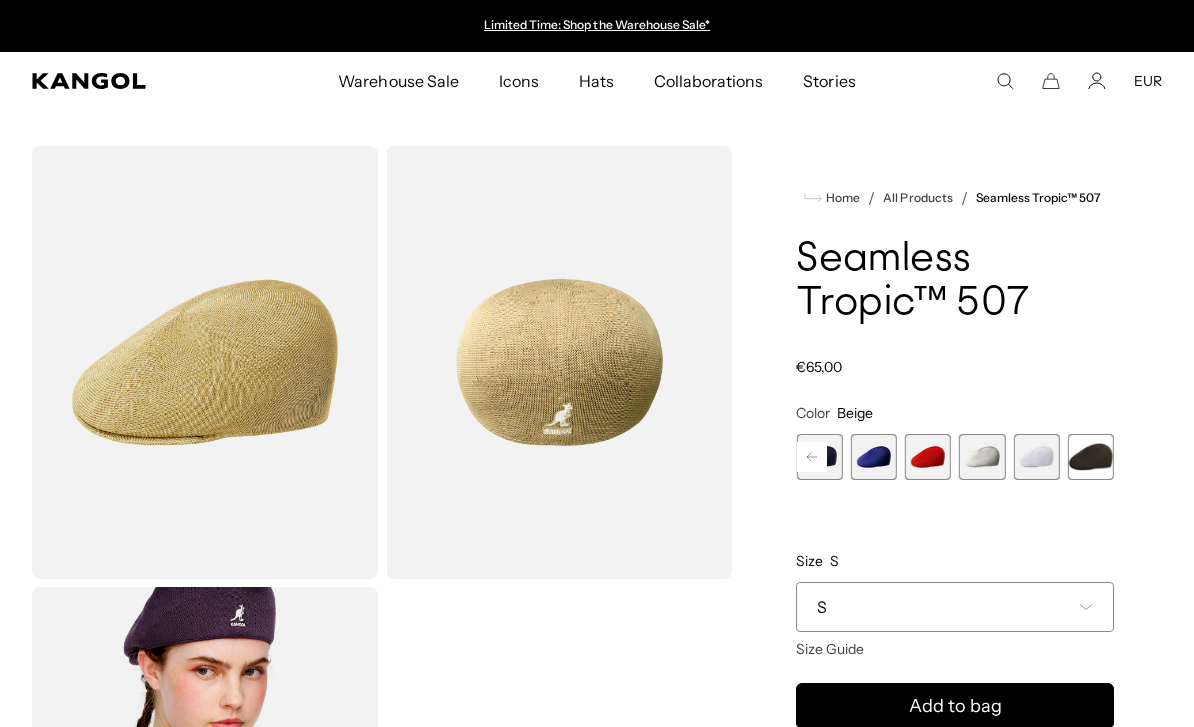 click at bounding box center [982, 457] 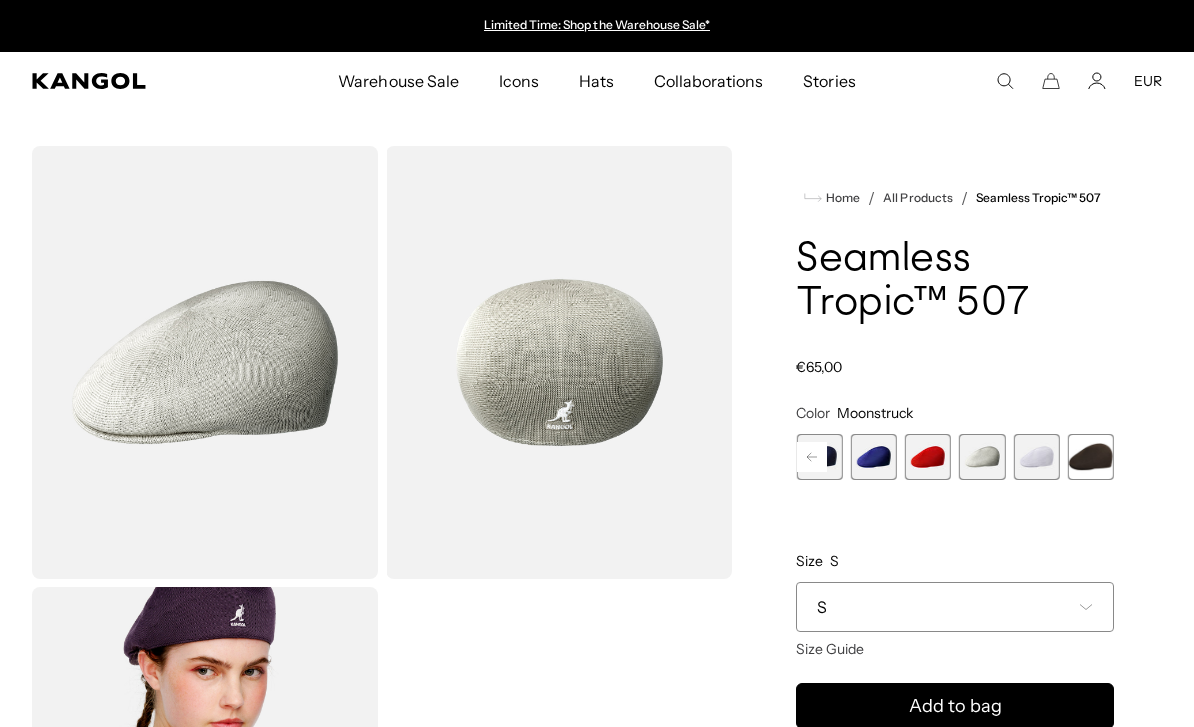click at bounding box center (1091, 457) 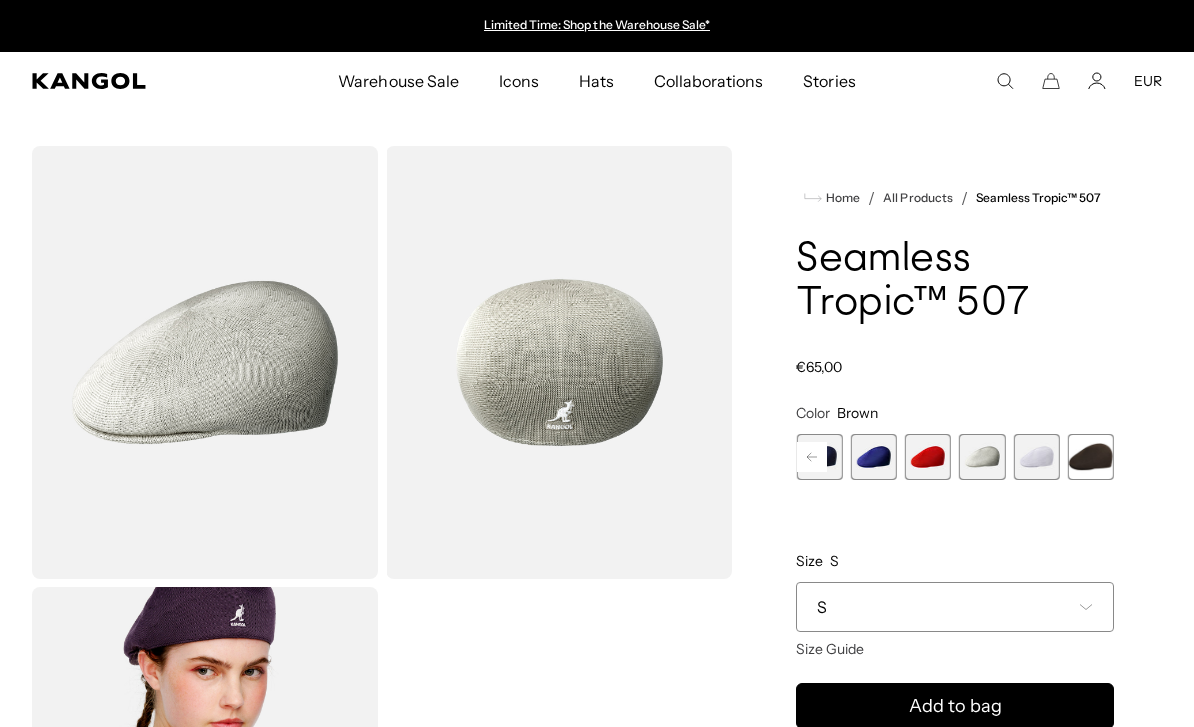 click at bounding box center [1036, 457] 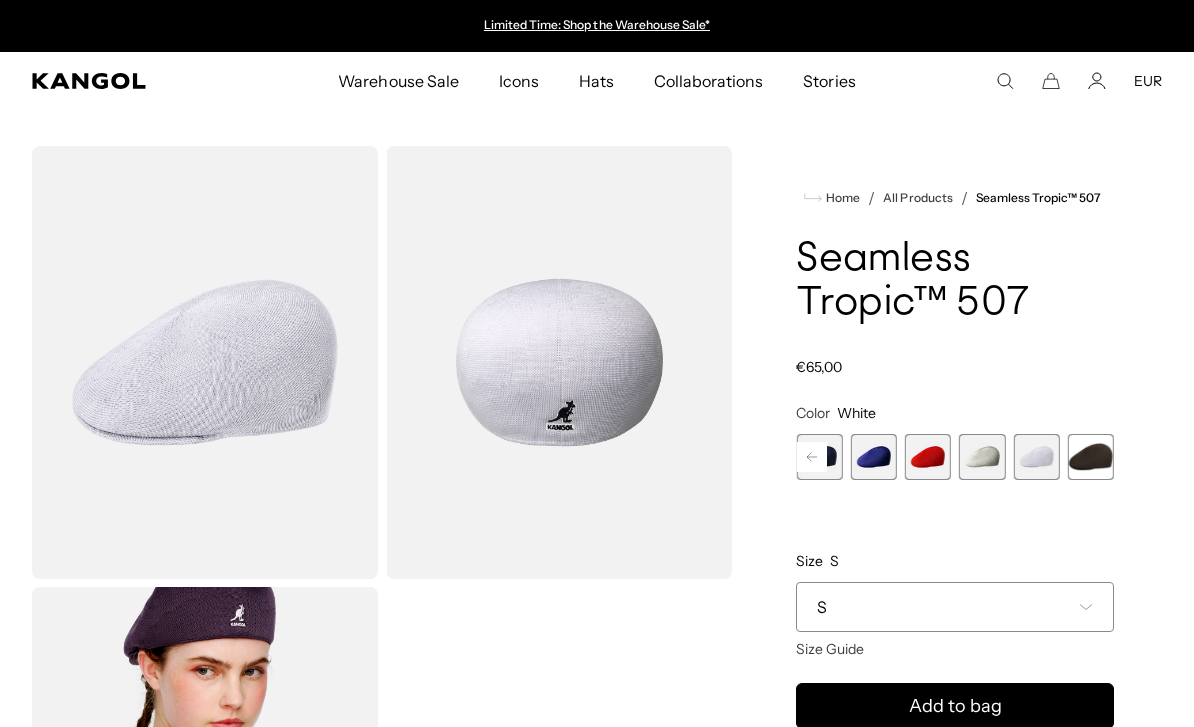 click at bounding box center [982, 457] 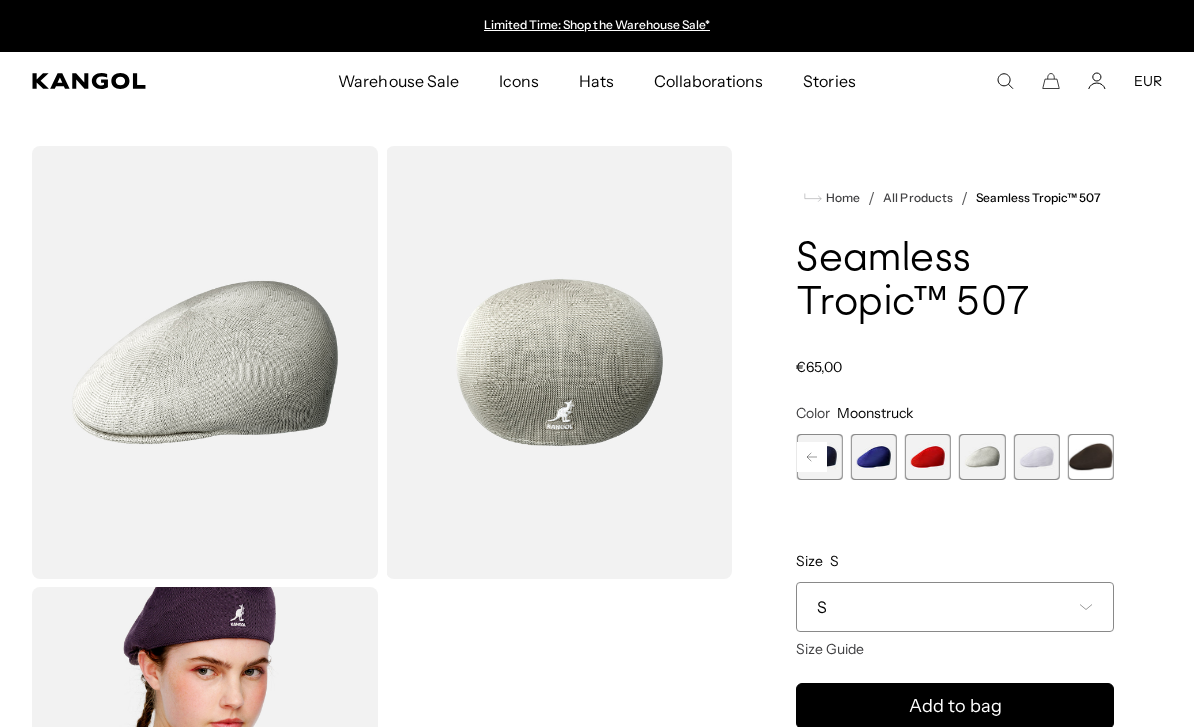 scroll, scrollTop: 2, scrollLeft: 0, axis: vertical 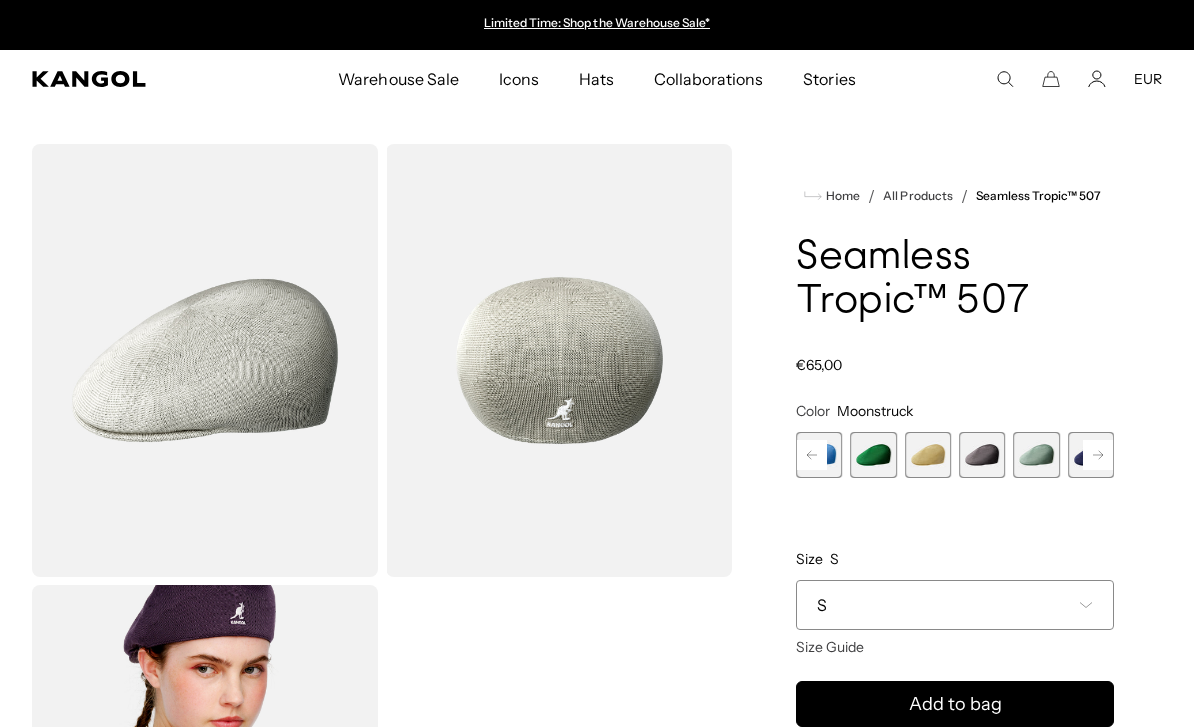 click at bounding box center [1036, 455] 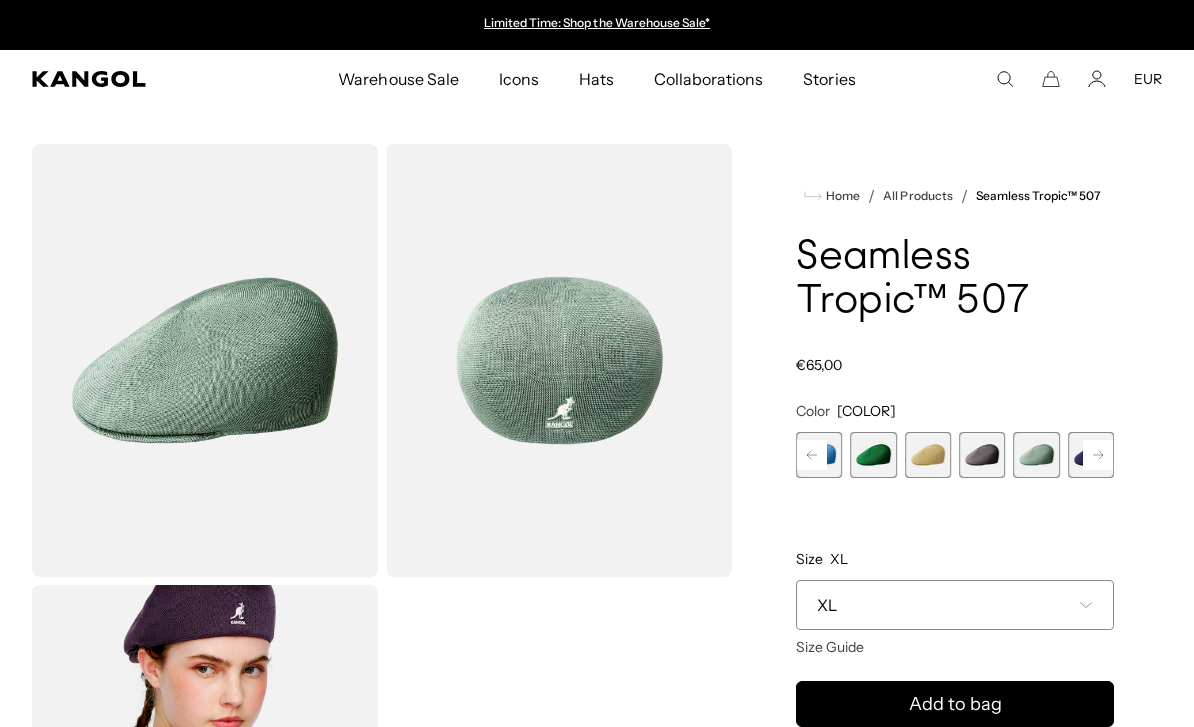 click at bounding box center (982, 455) 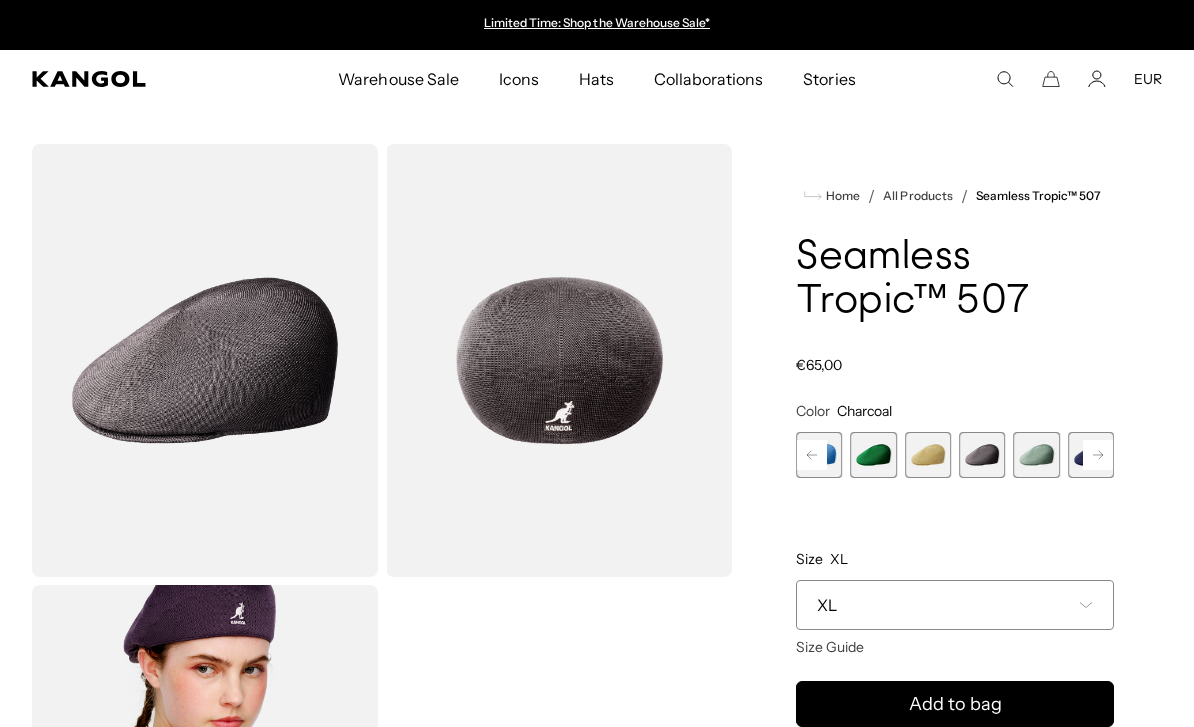 click at bounding box center [1036, 455] 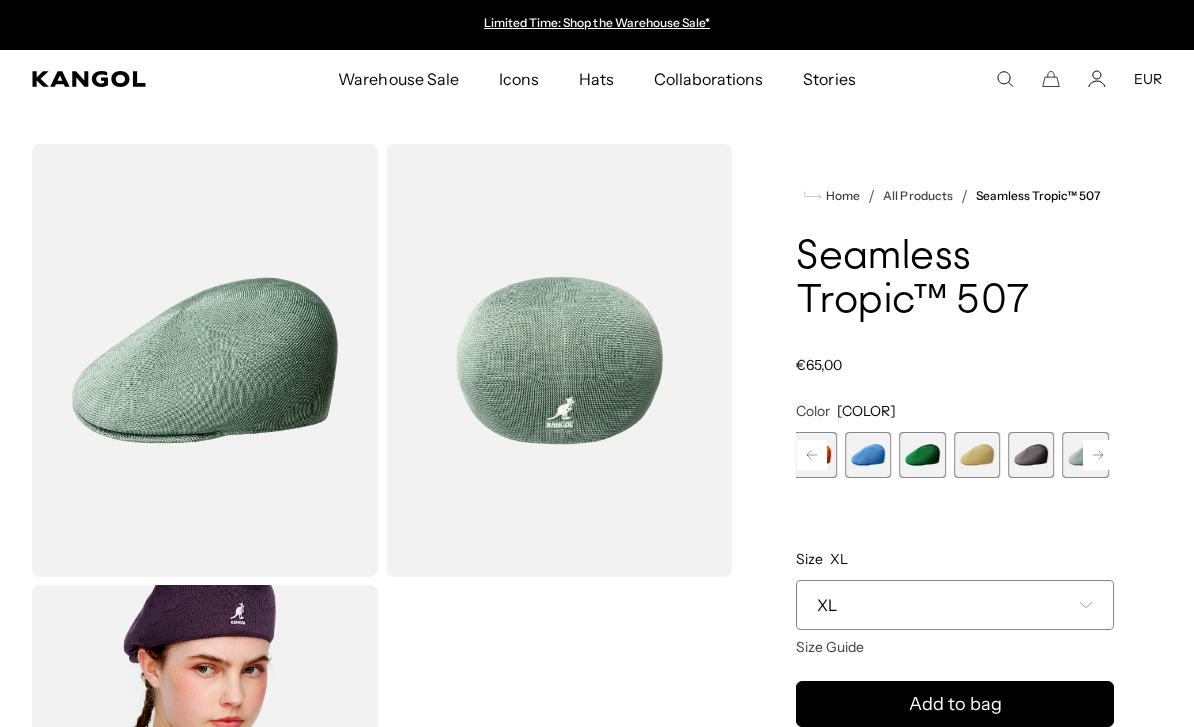 click at bounding box center (1098, 455) 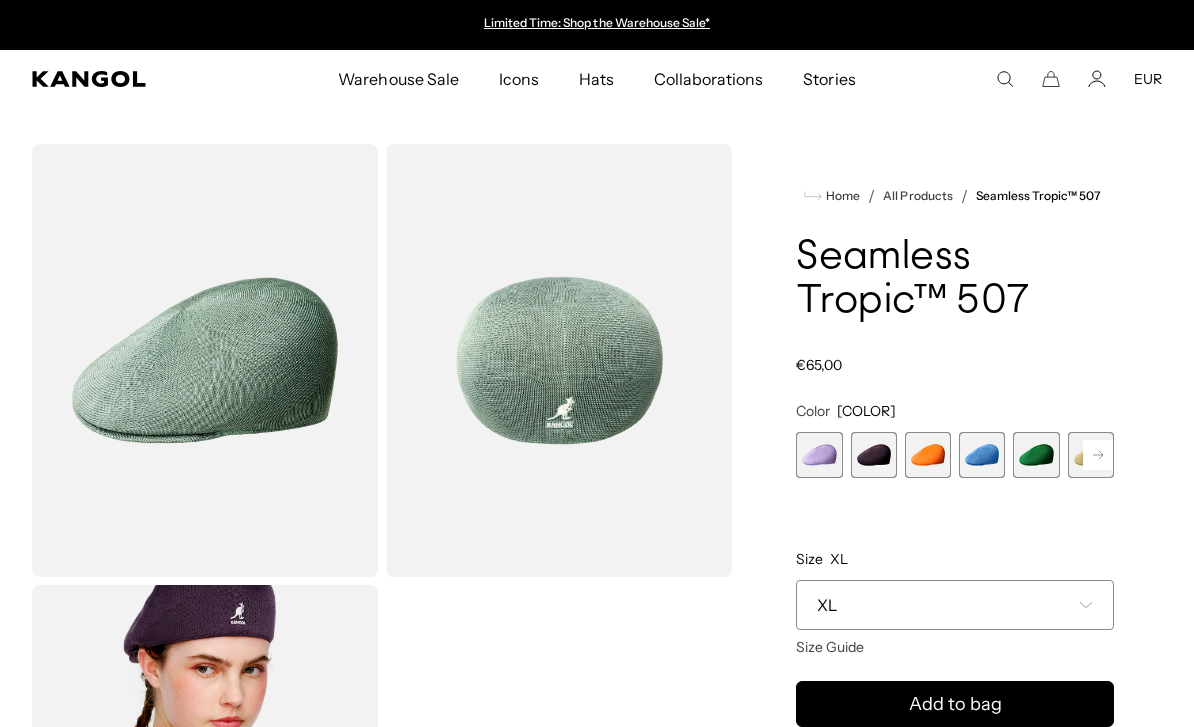 click at bounding box center (1086, 605) 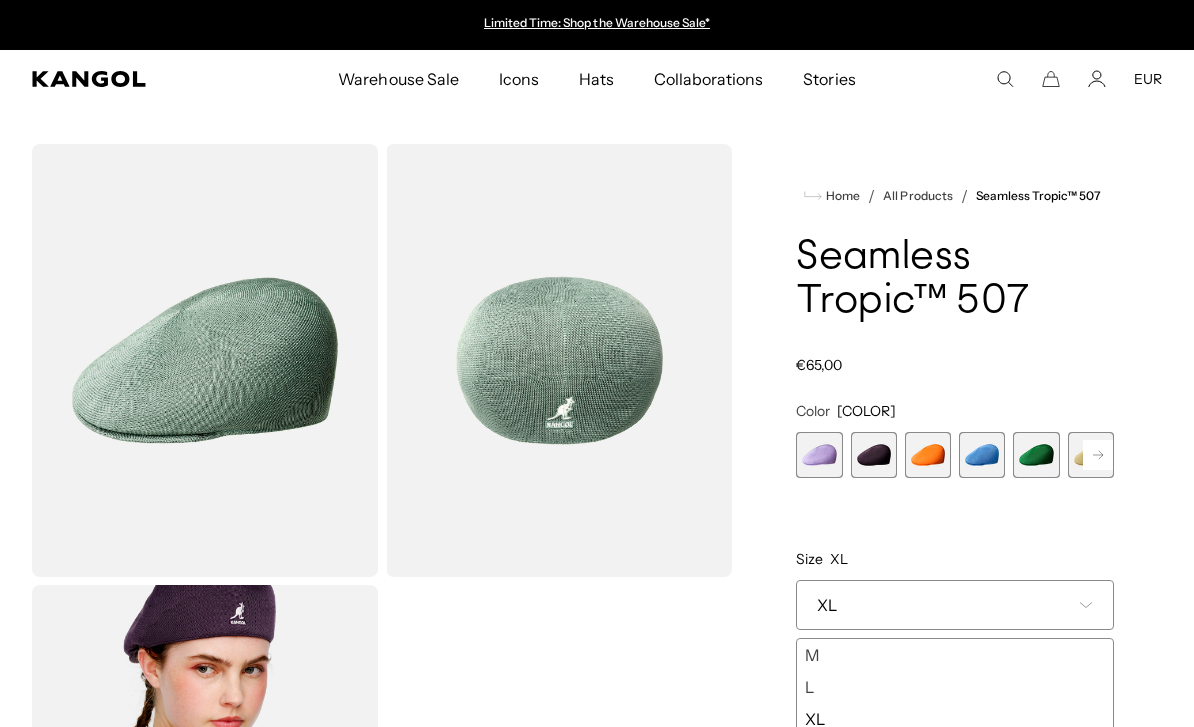 click on "M" at bounding box center (955, 655) 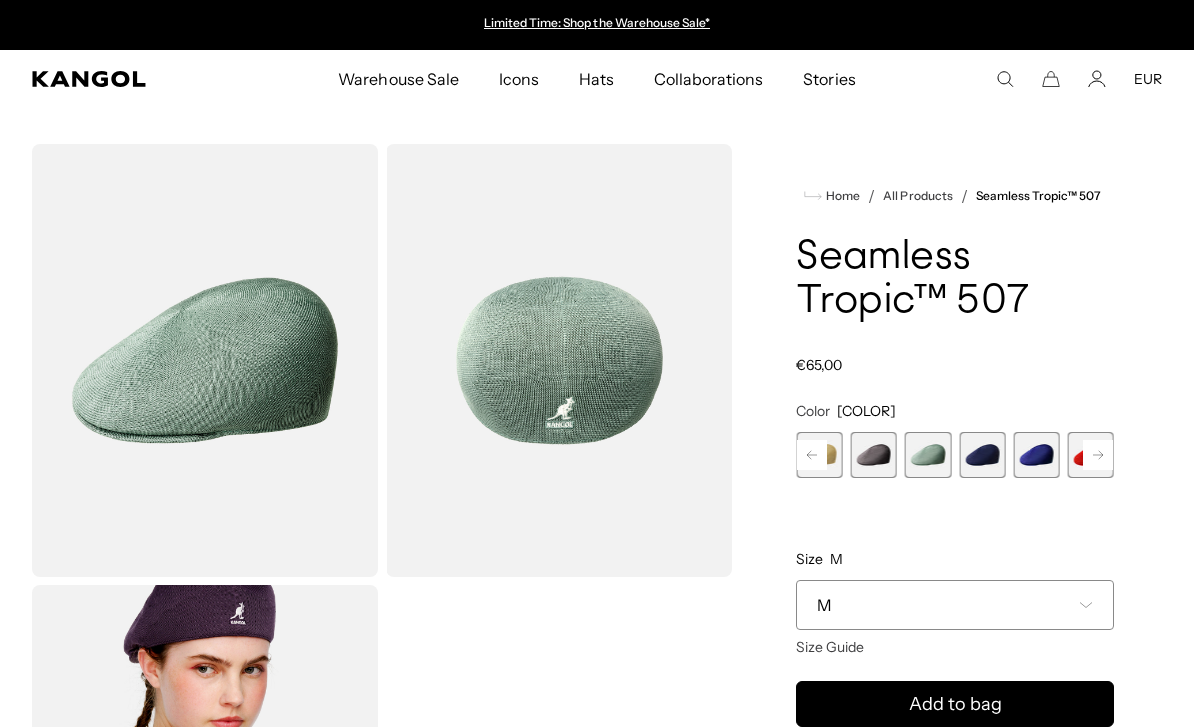 click at bounding box center (1036, 455) 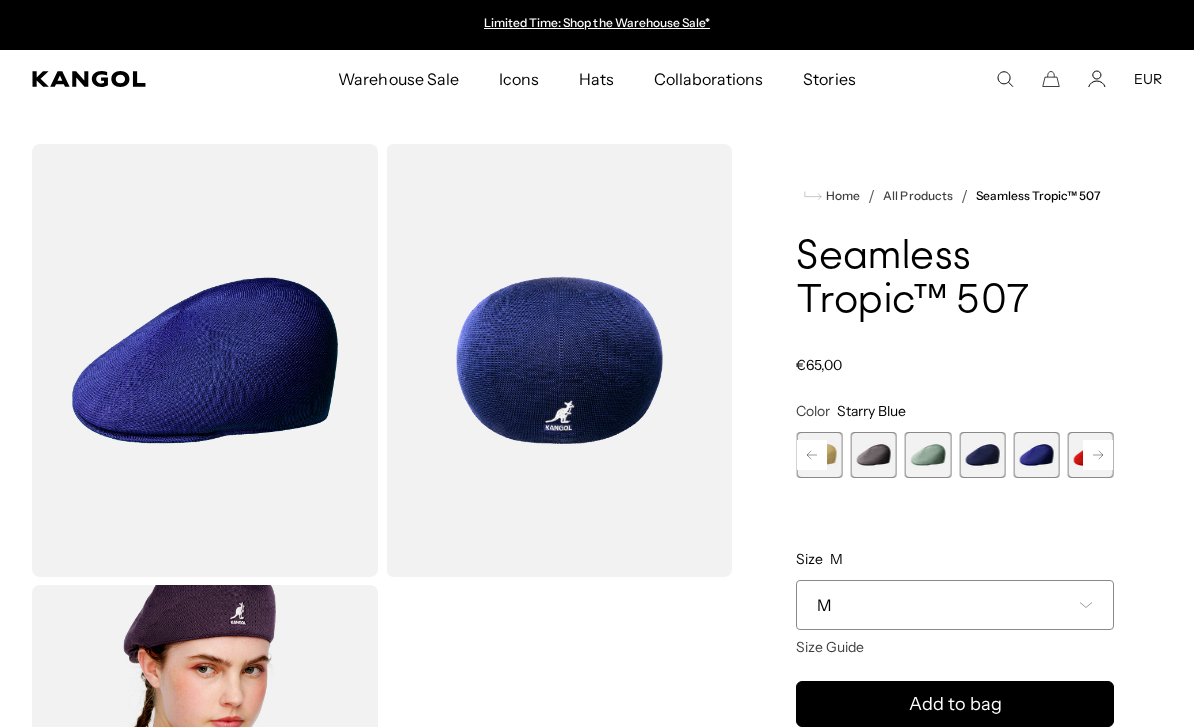 click at bounding box center (982, 455) 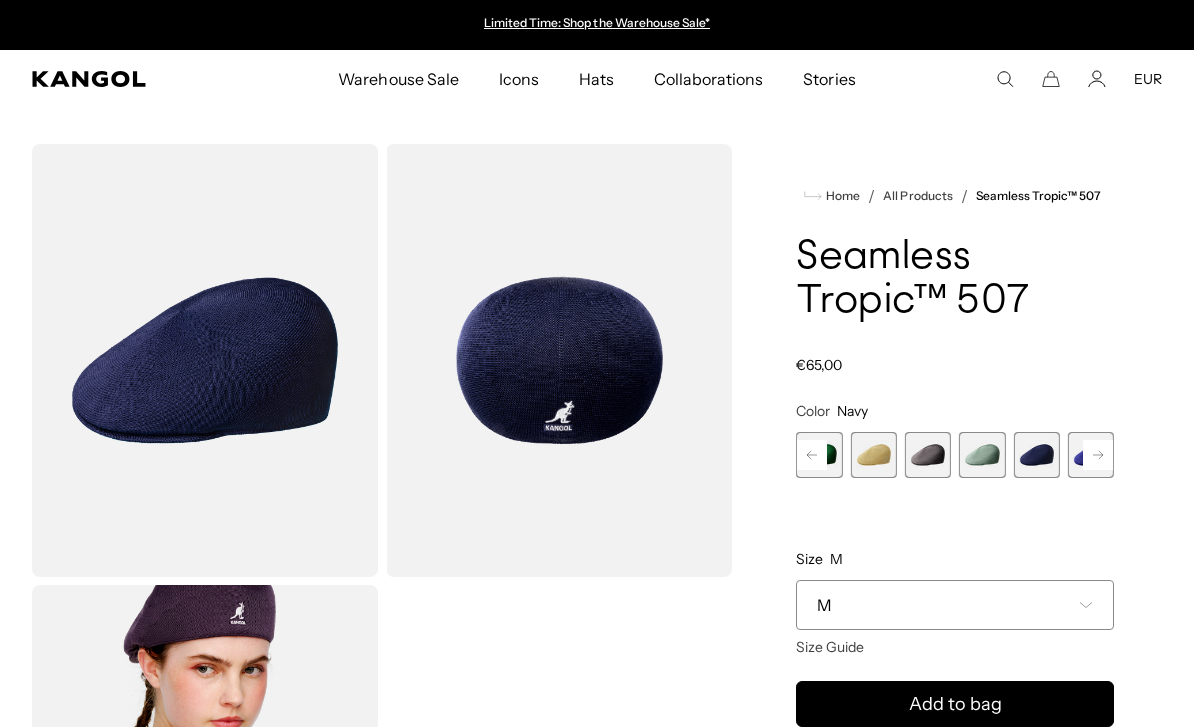 click at bounding box center [982, 455] 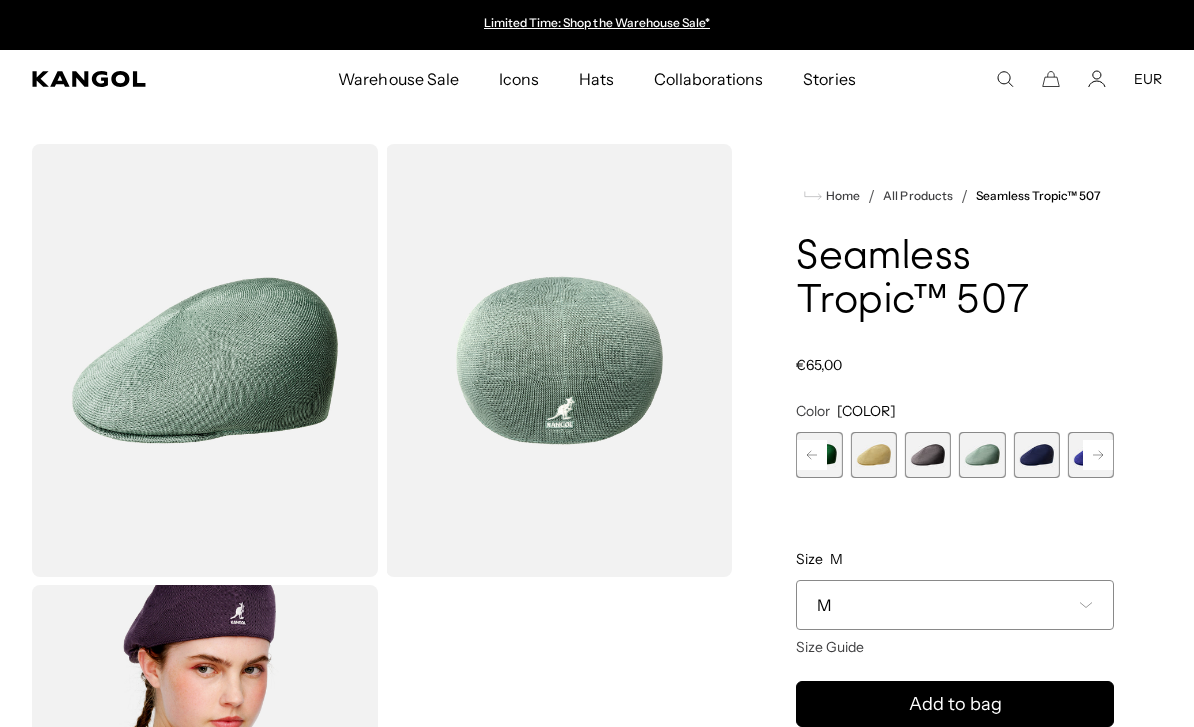 scroll, scrollTop: 14, scrollLeft: 0, axis: vertical 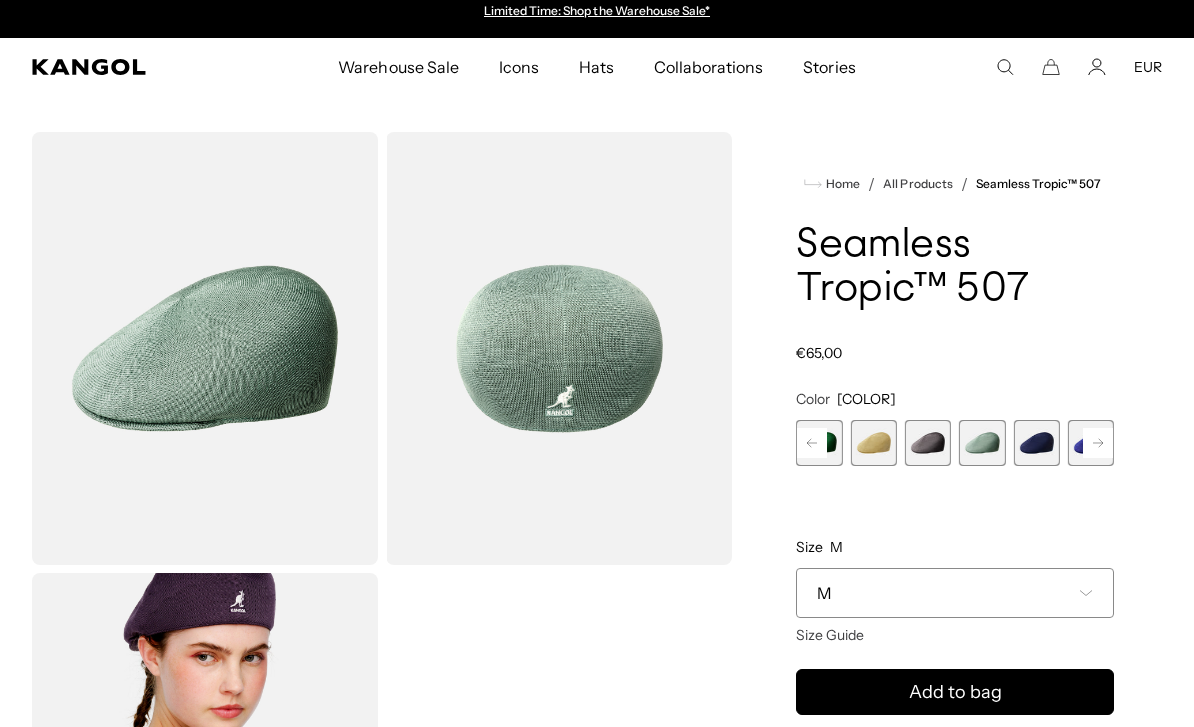 click at bounding box center (874, 443) 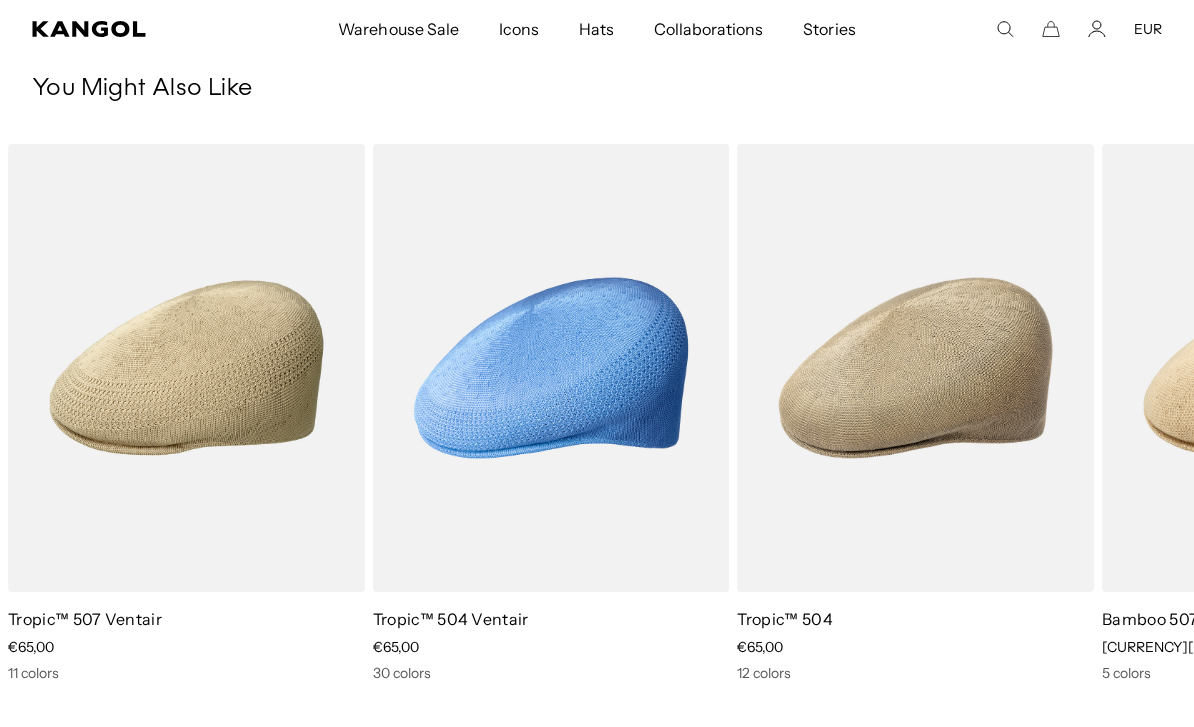 scroll, scrollTop: 1099, scrollLeft: 0, axis: vertical 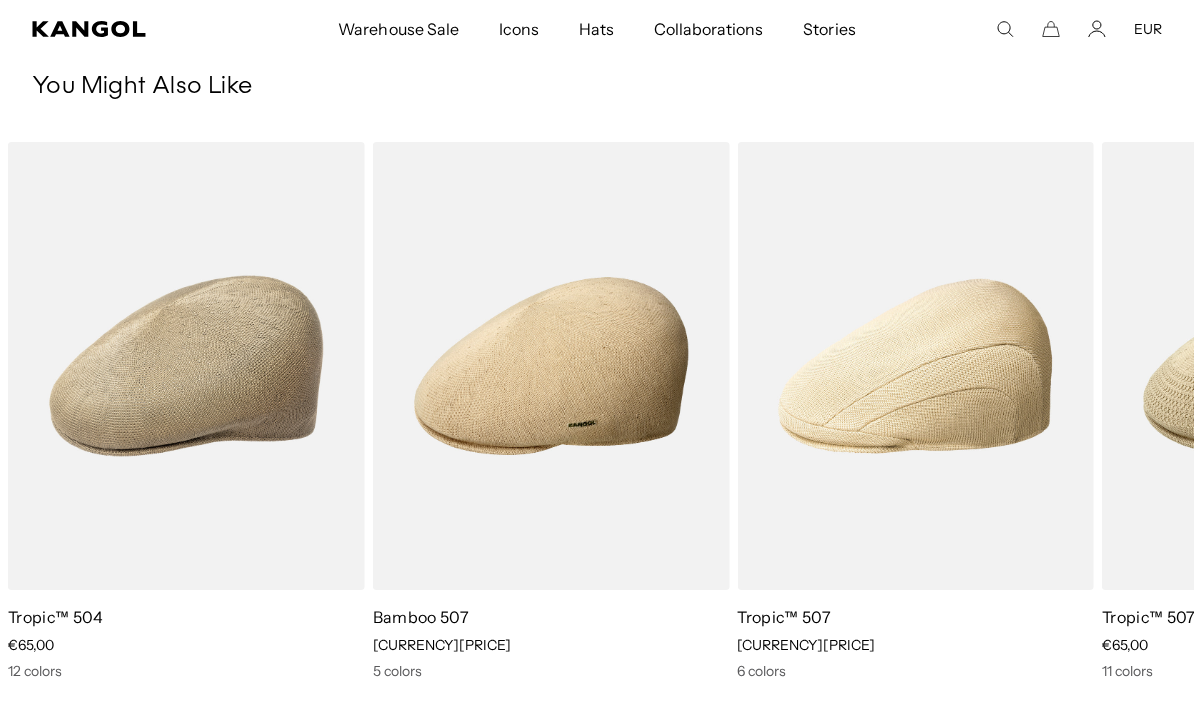click at bounding box center [0, 0] 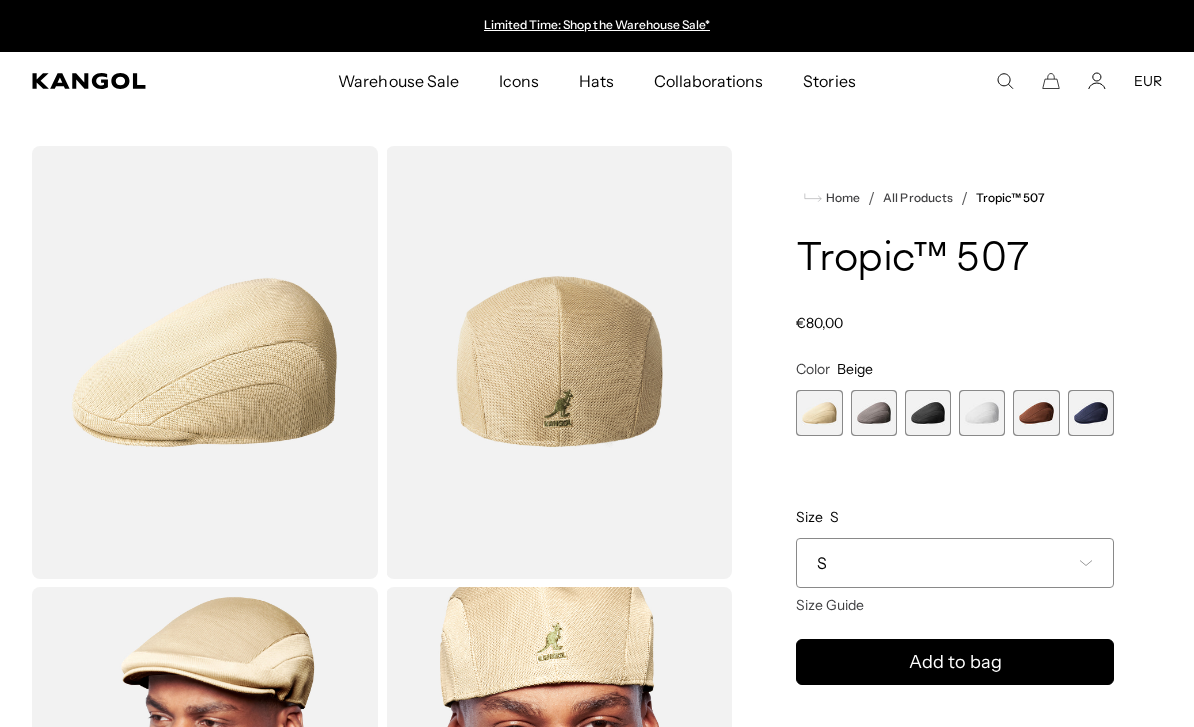 scroll, scrollTop: 6, scrollLeft: 0, axis: vertical 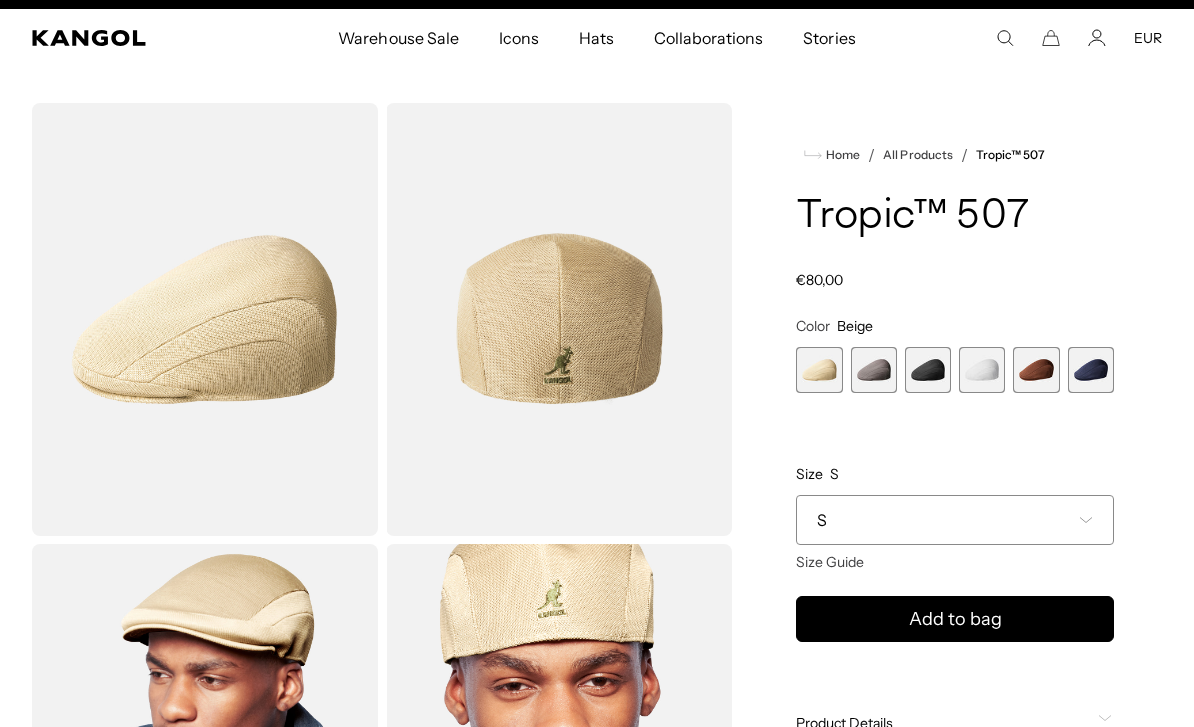 click at bounding box center [205, 319] 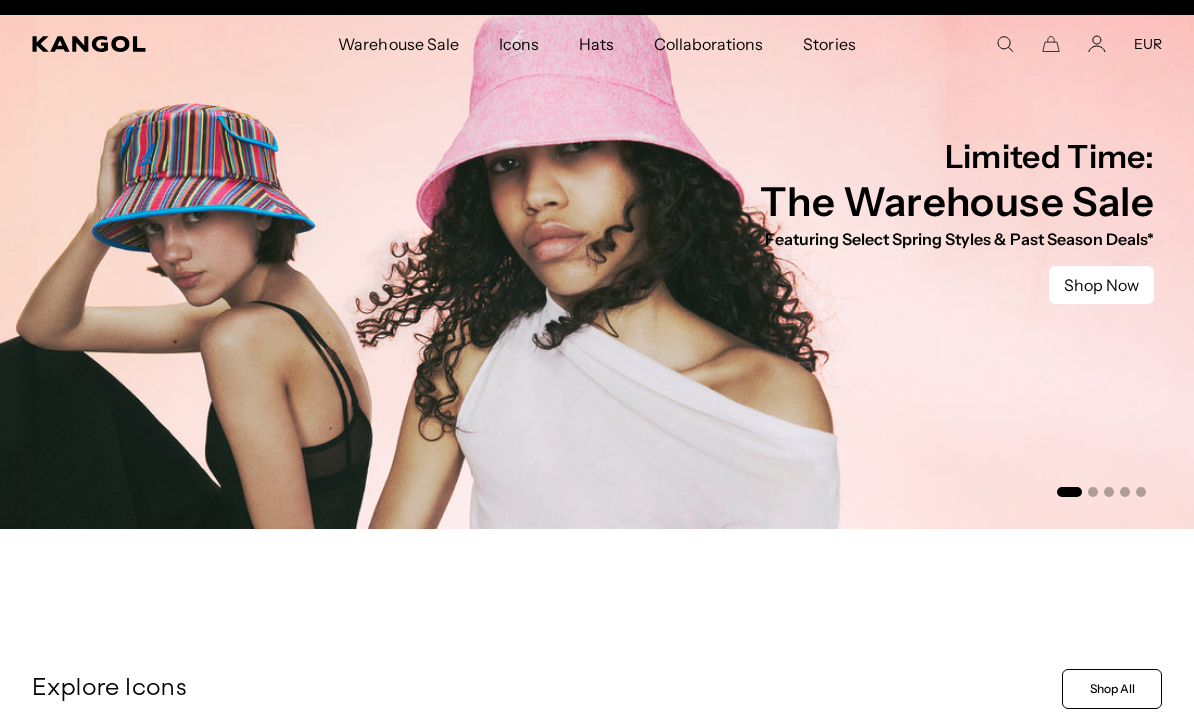 scroll, scrollTop: 39, scrollLeft: 0, axis: vertical 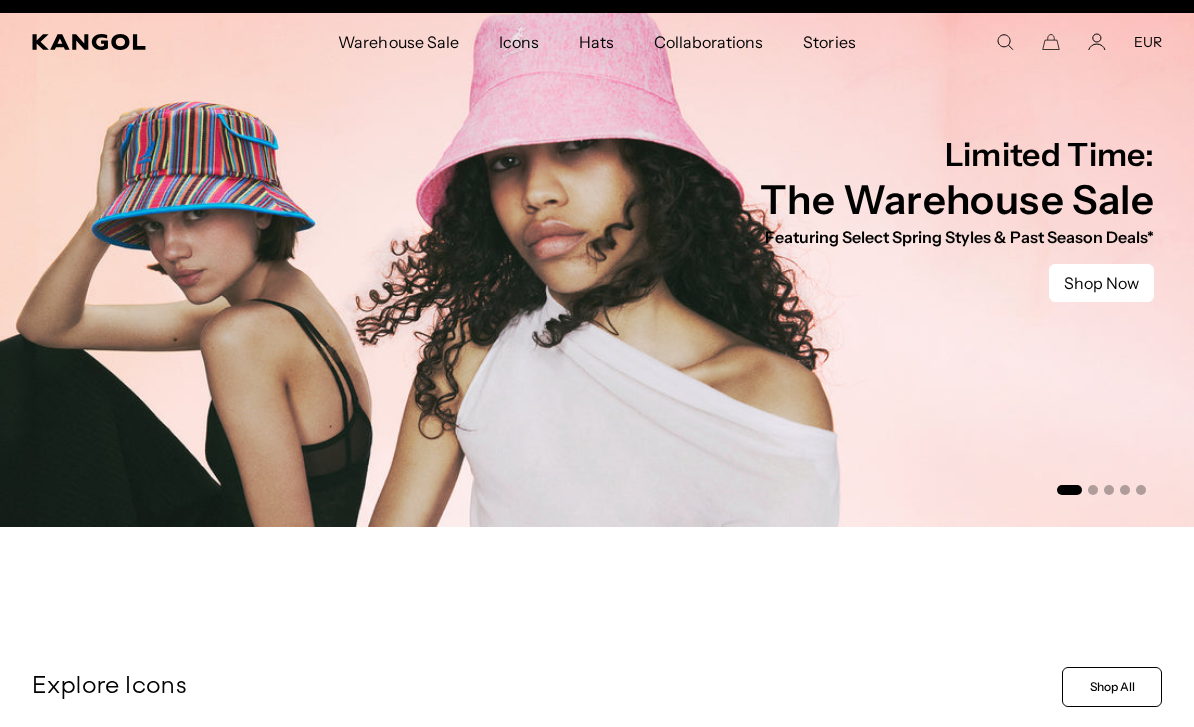 click at bounding box center [1005, 42] 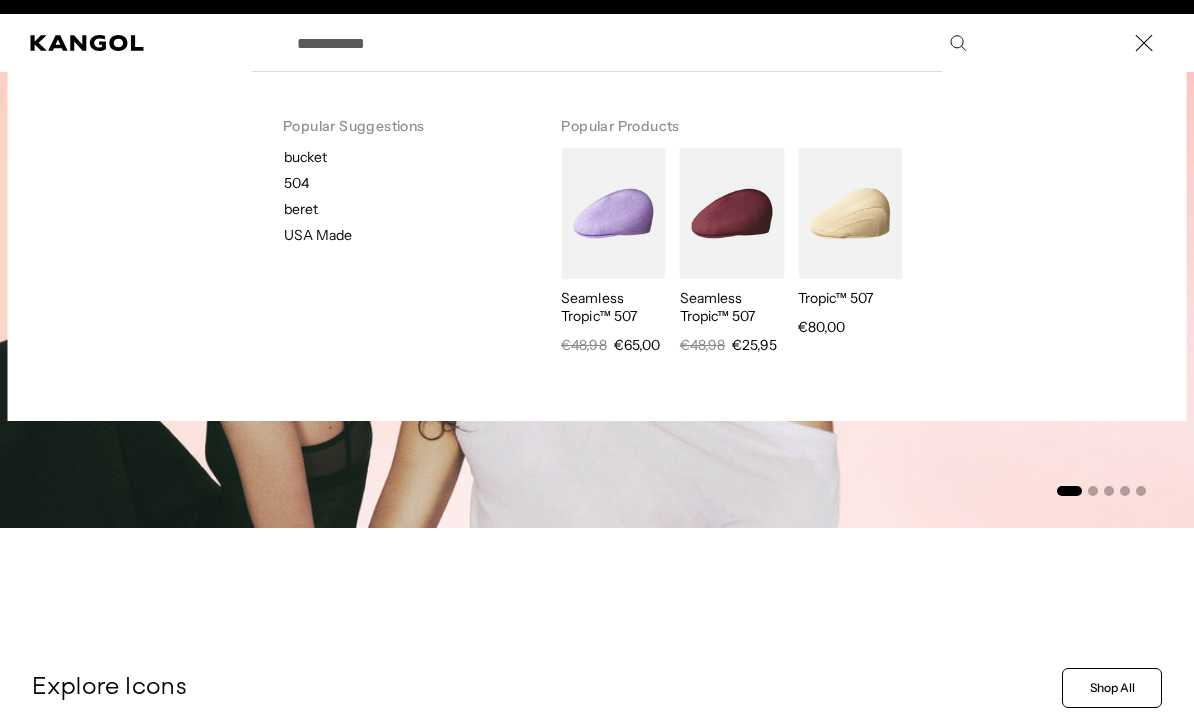 click at bounding box center (850, 213) 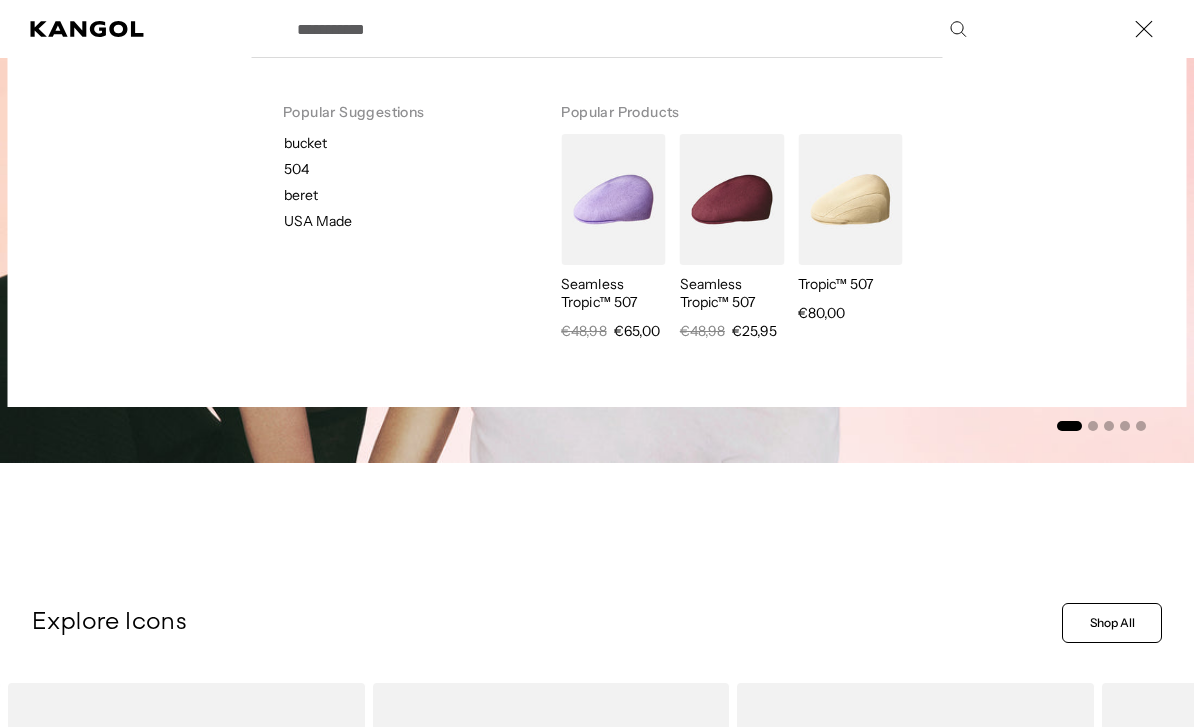 click at bounding box center (0, 29) 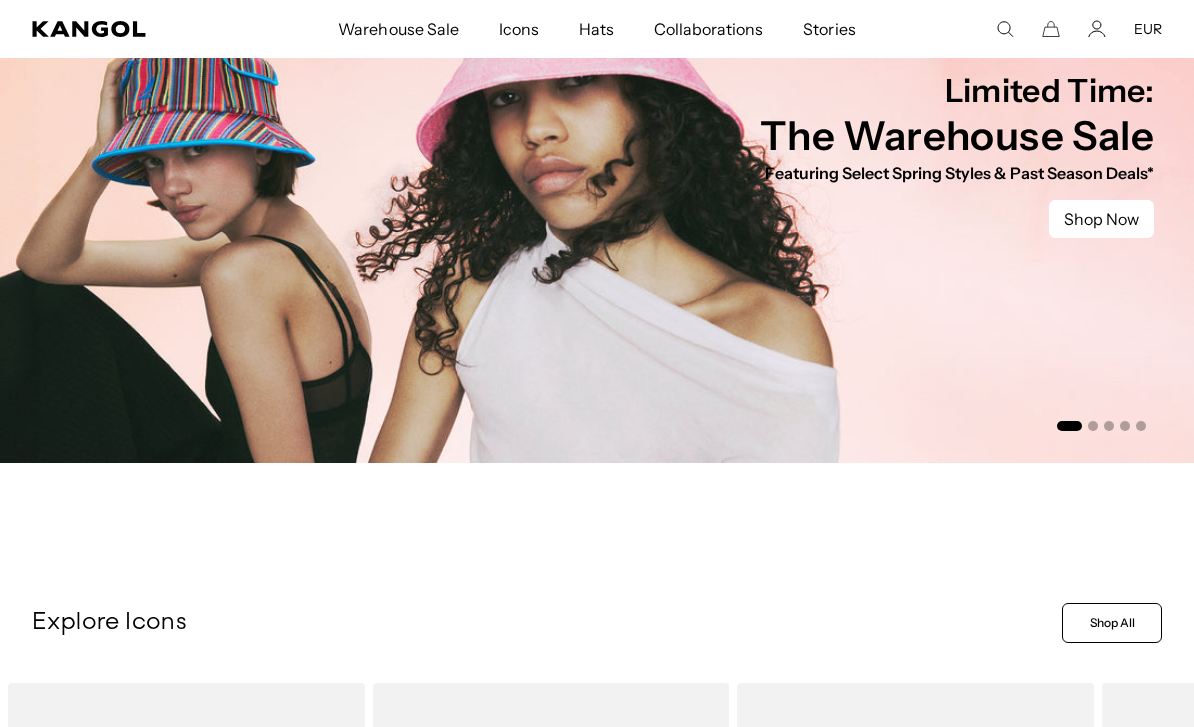 click at bounding box center (597, 206) 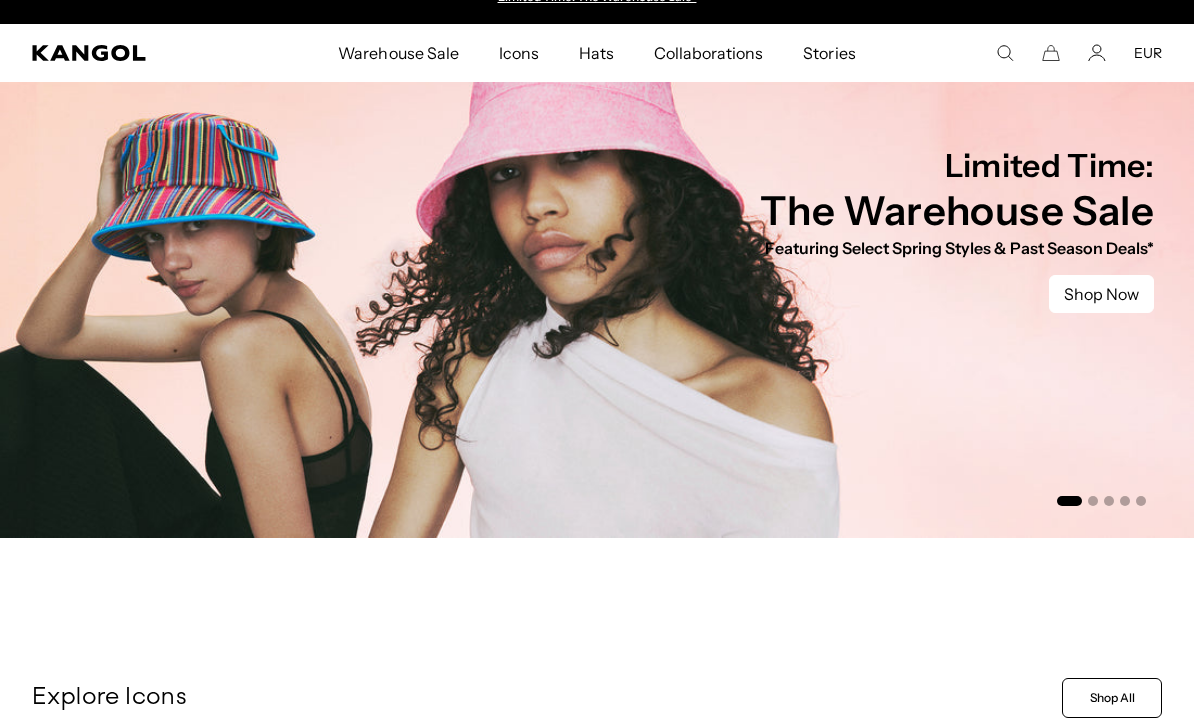 scroll, scrollTop: 0, scrollLeft: 0, axis: both 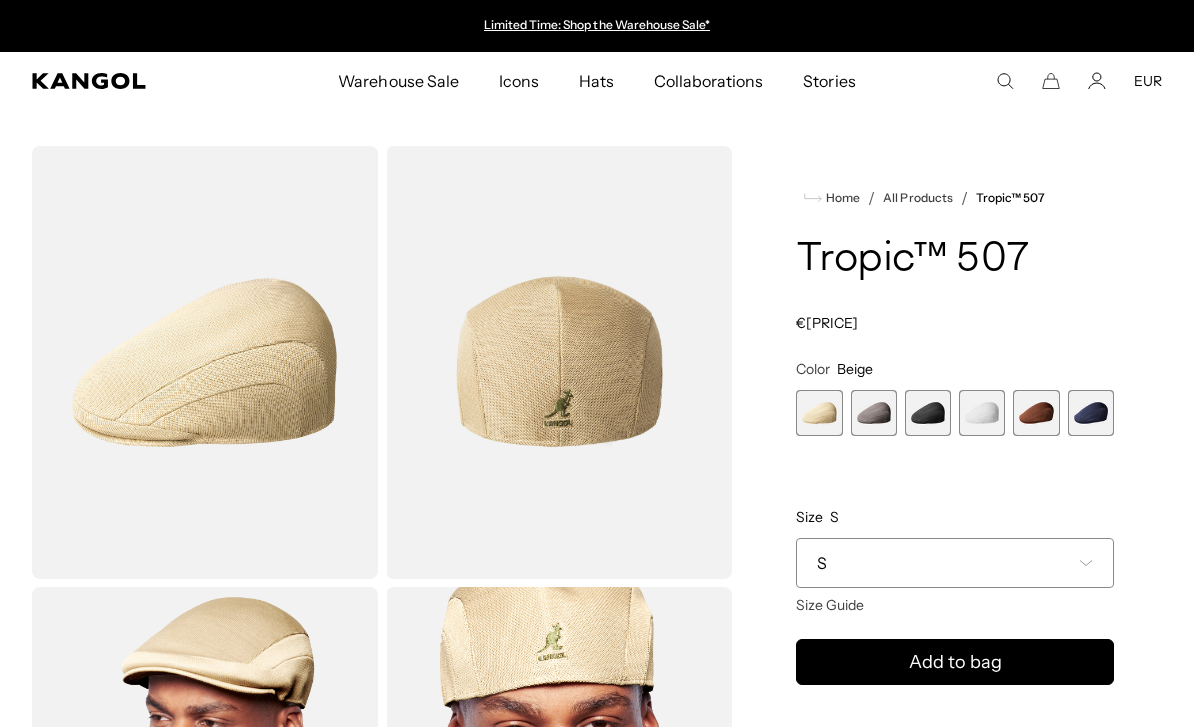 click at bounding box center [1005, 81] 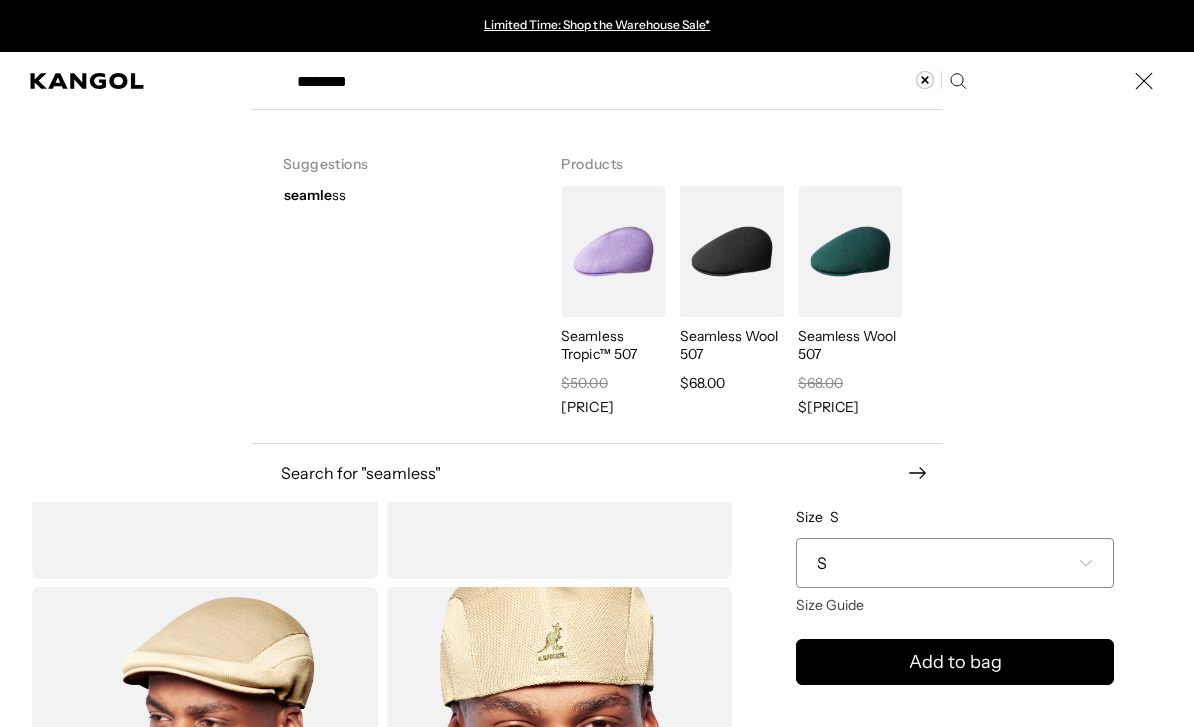 type on "********" 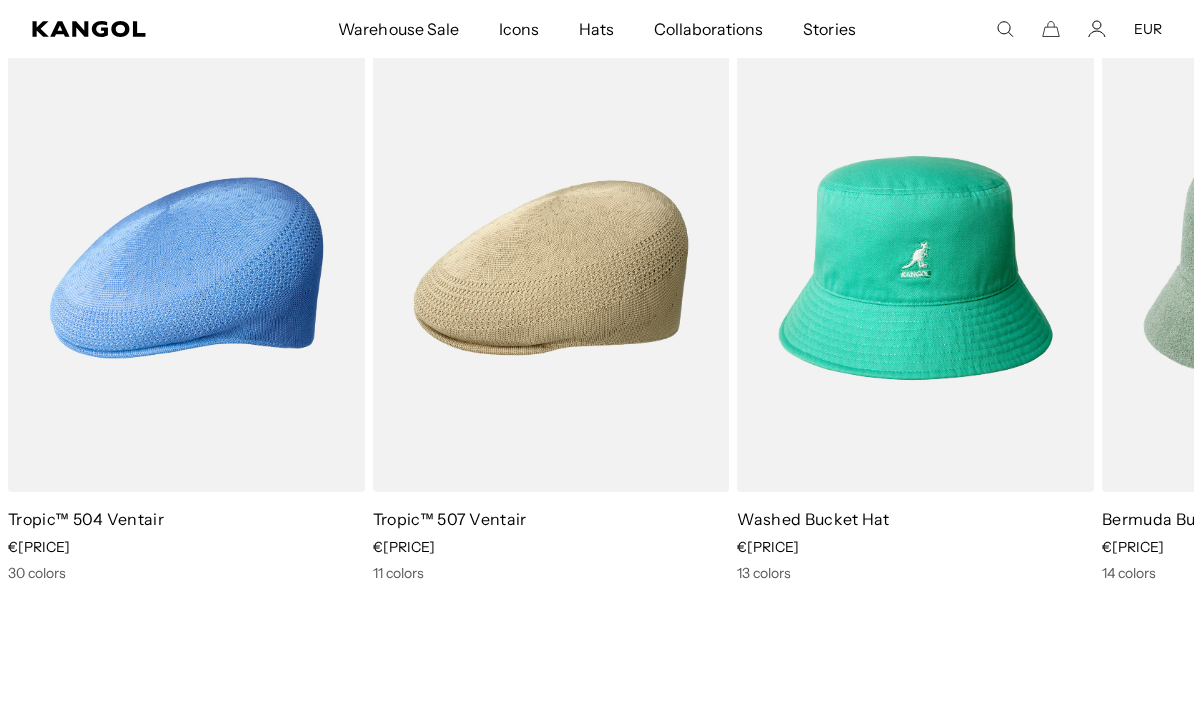 scroll, scrollTop: 1101, scrollLeft: 0, axis: vertical 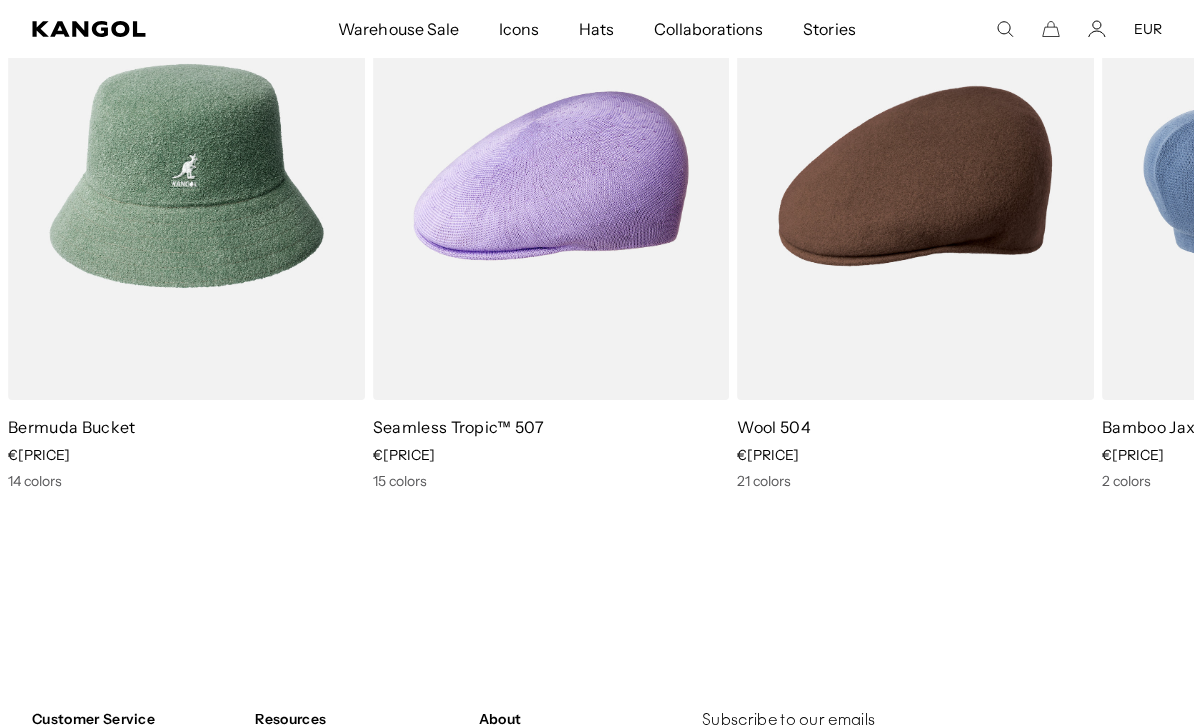 click at bounding box center (0, 0) 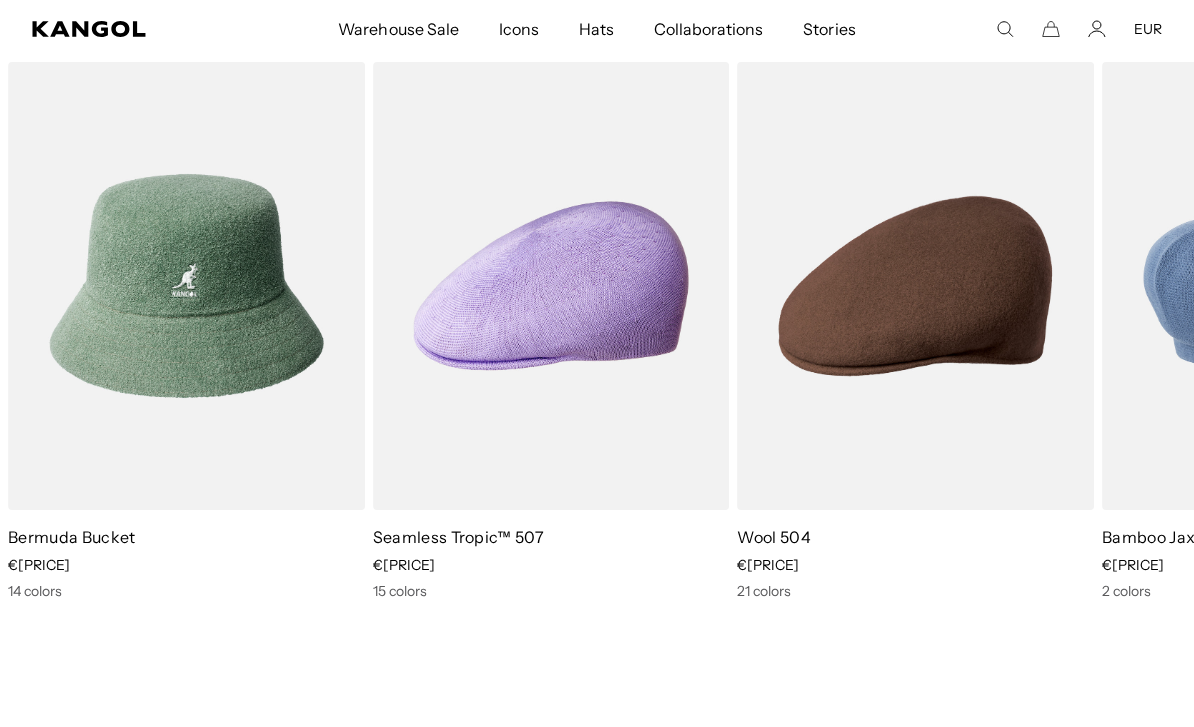 scroll, scrollTop: 972, scrollLeft: 0, axis: vertical 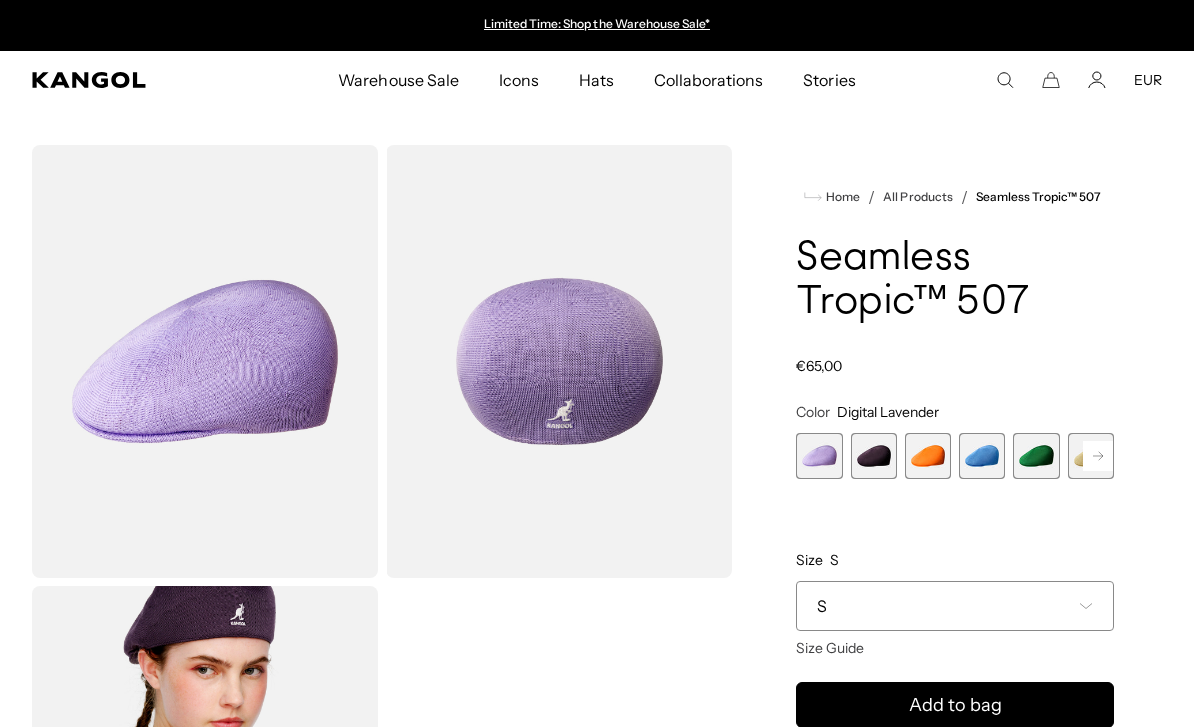 click on "S" at bounding box center [955, 606] 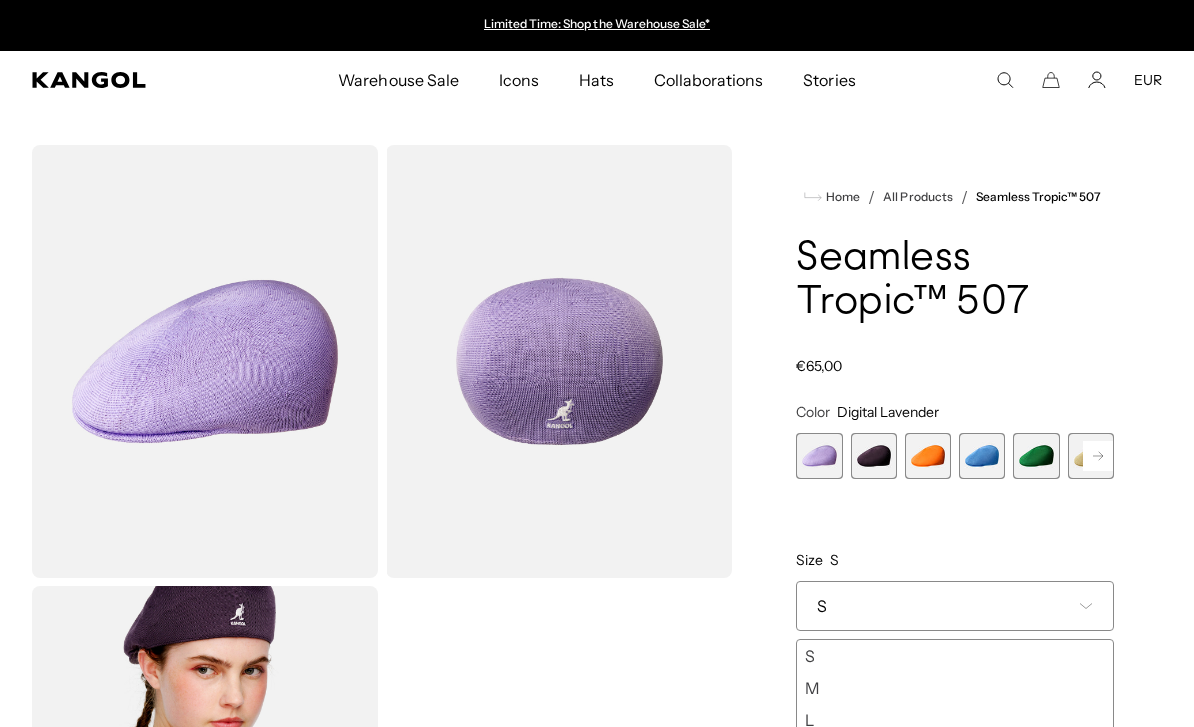 click on "M" at bounding box center [955, 688] 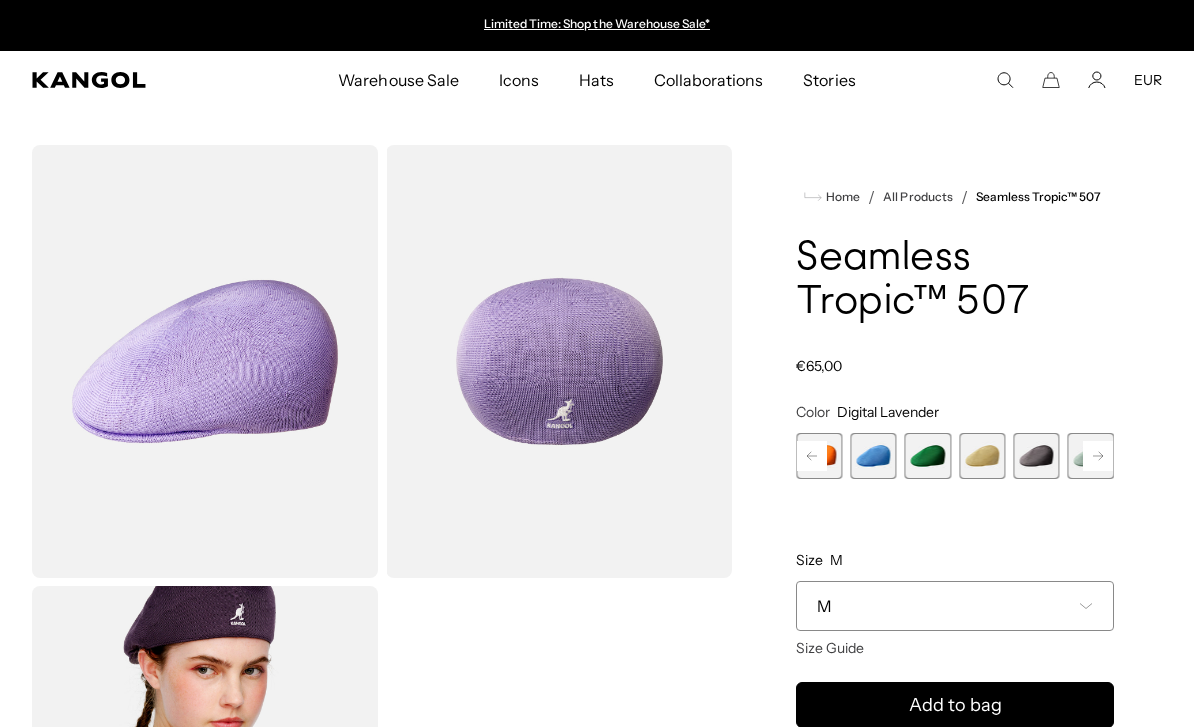 click at bounding box center (982, 456) 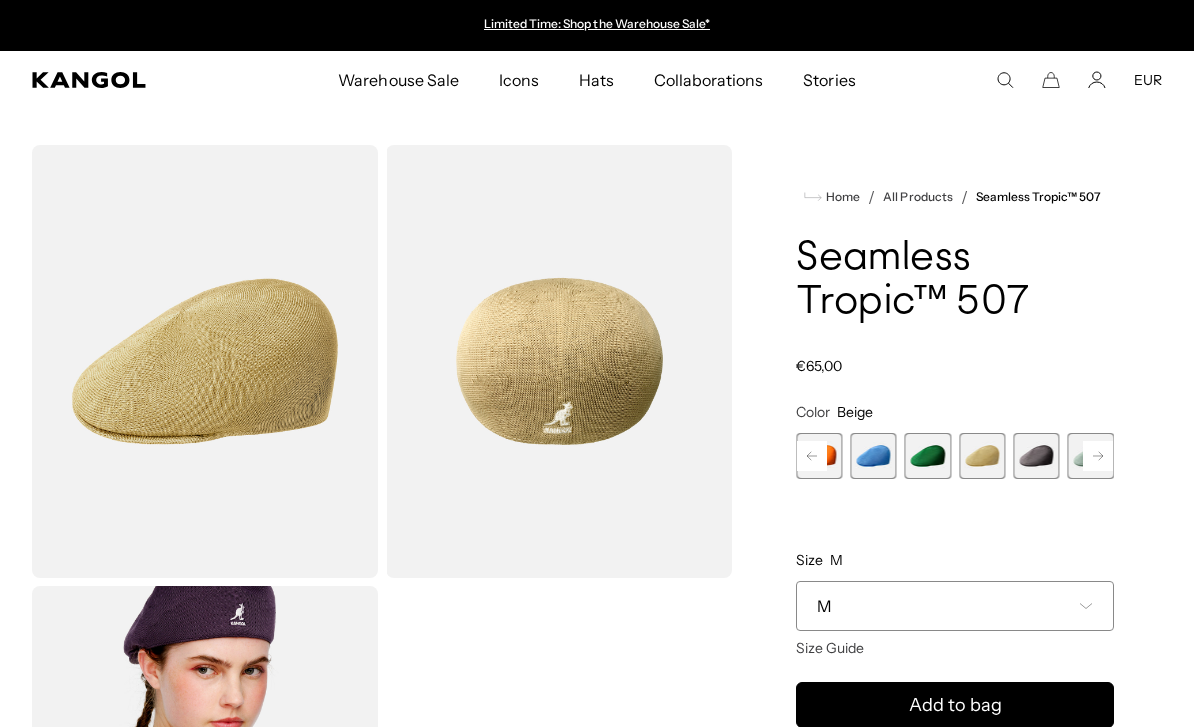 click at bounding box center [205, 361] 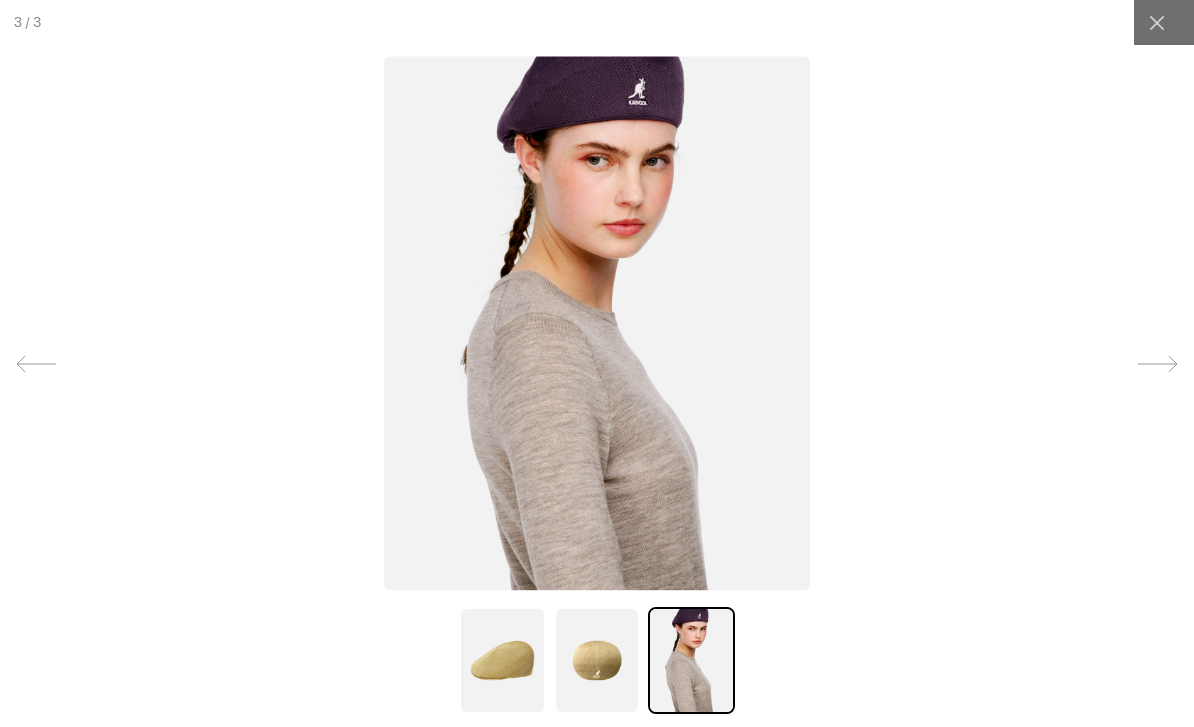 click at bounding box center (597, 363) 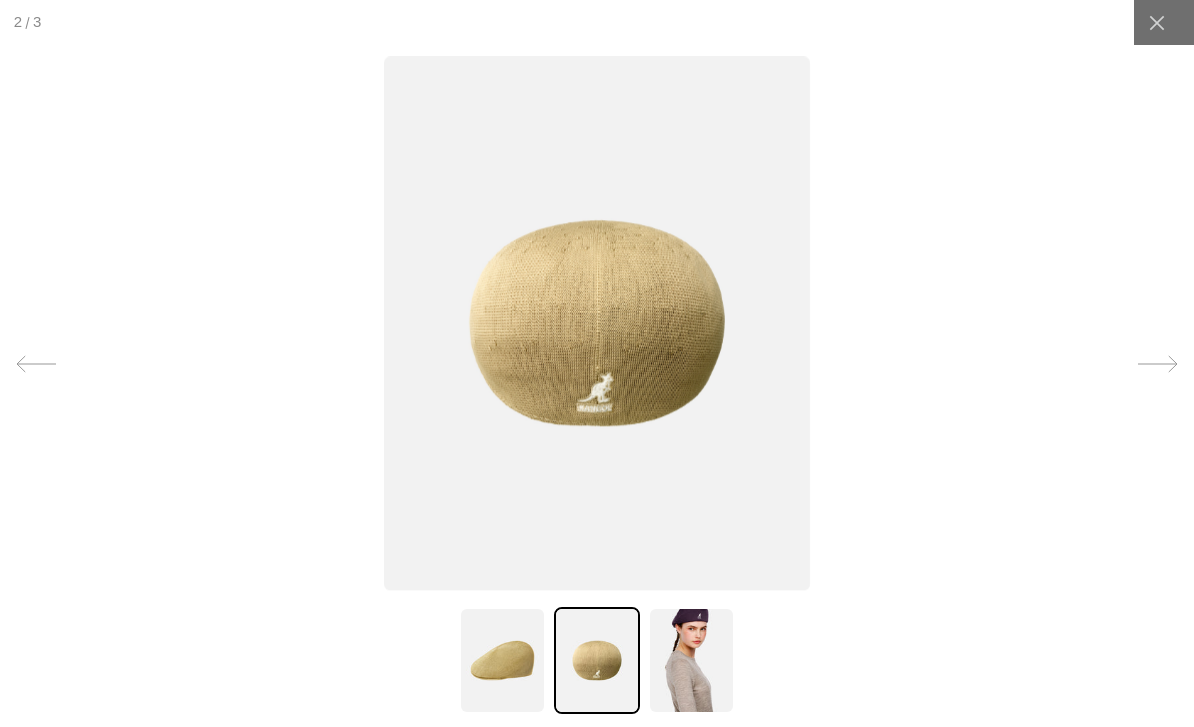 click at bounding box center (597, 363) 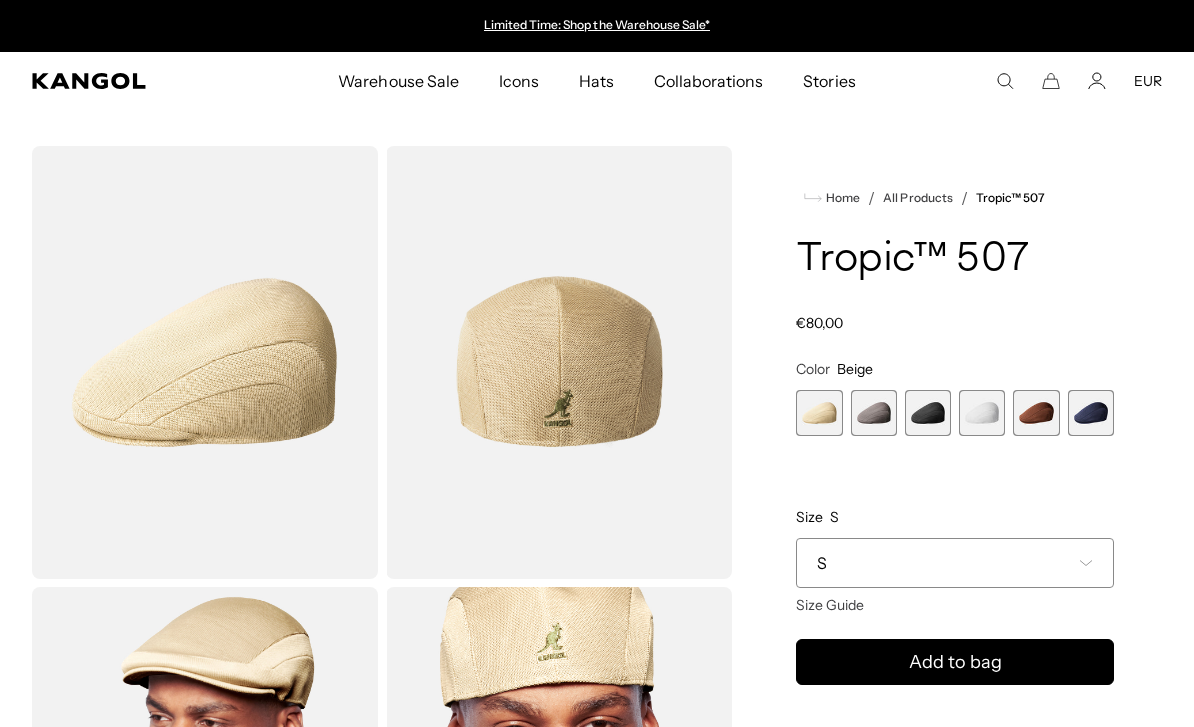 scroll, scrollTop: 0, scrollLeft: 0, axis: both 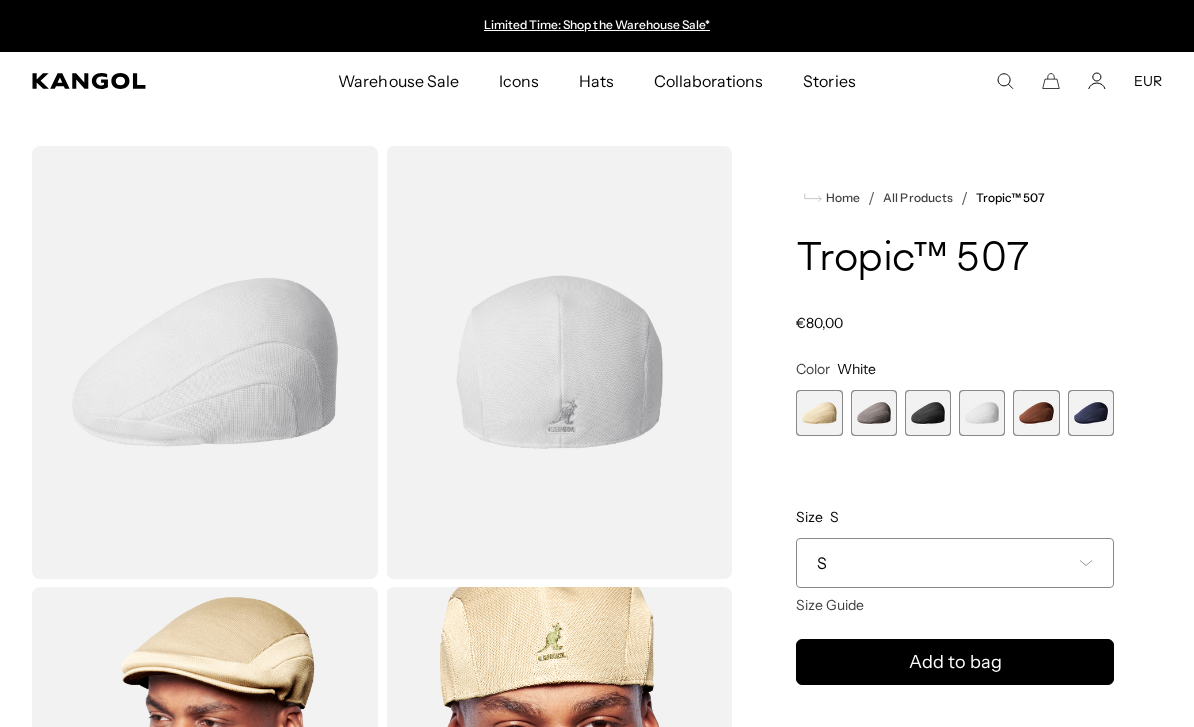 click at bounding box center [205, 362] 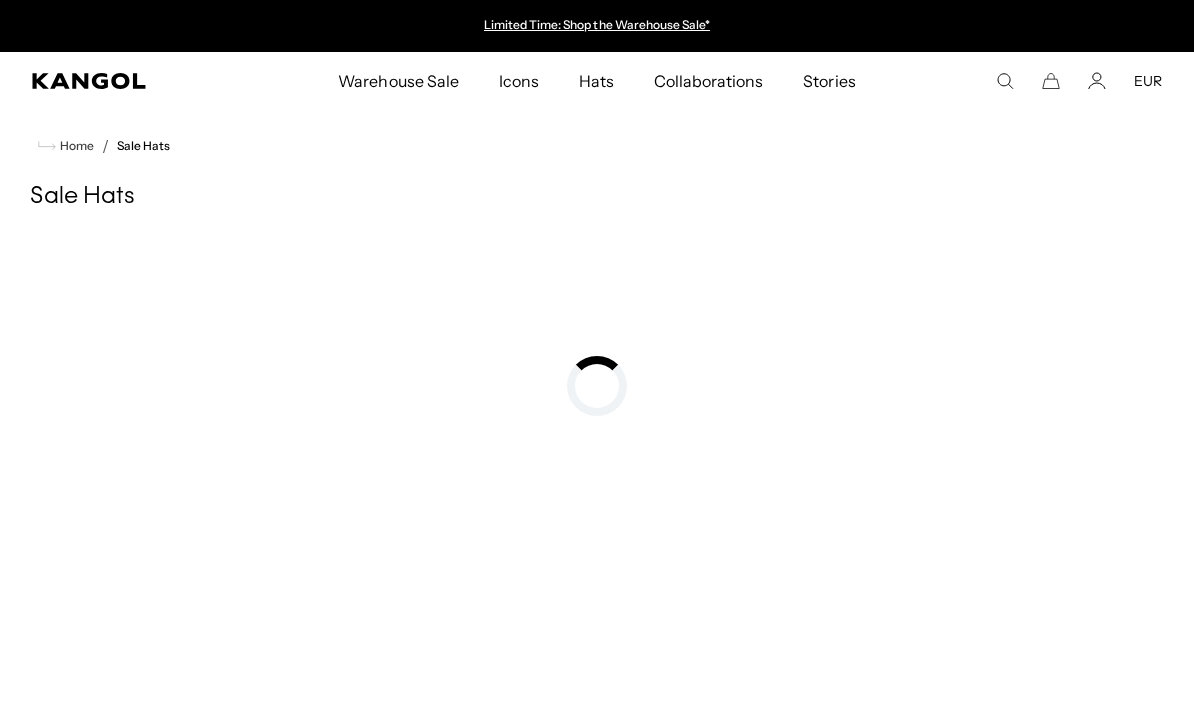 scroll, scrollTop: 0, scrollLeft: 0, axis: both 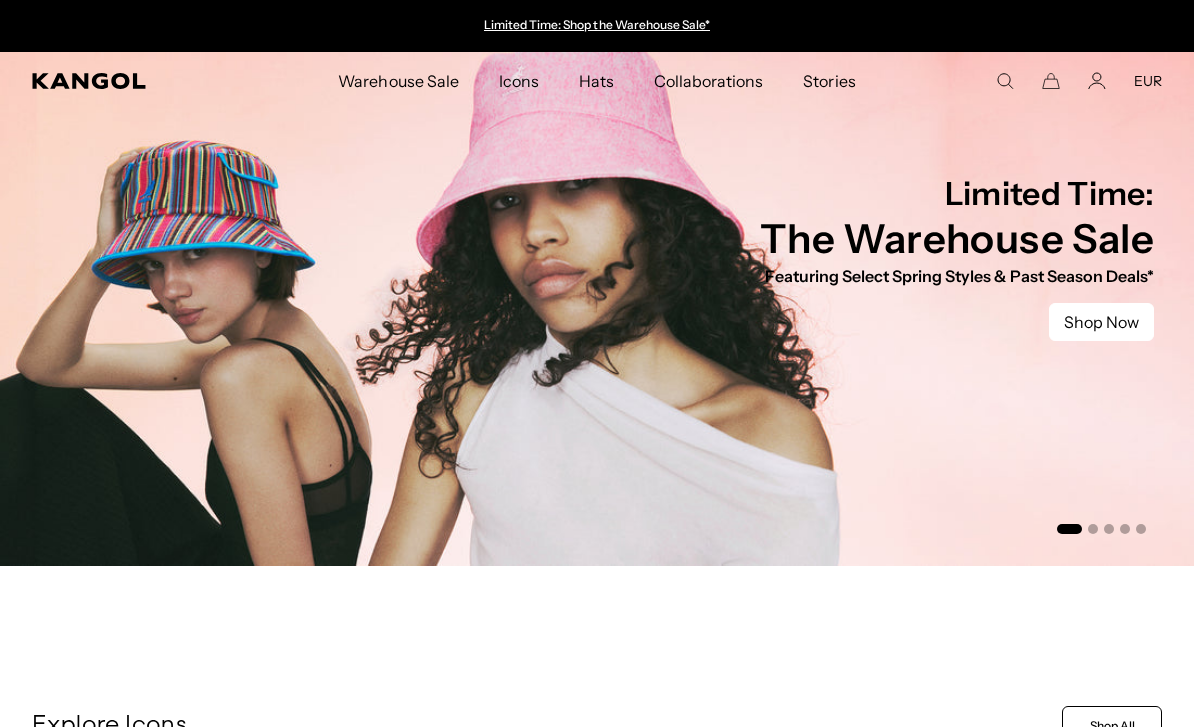 click at bounding box center (1005, 81) 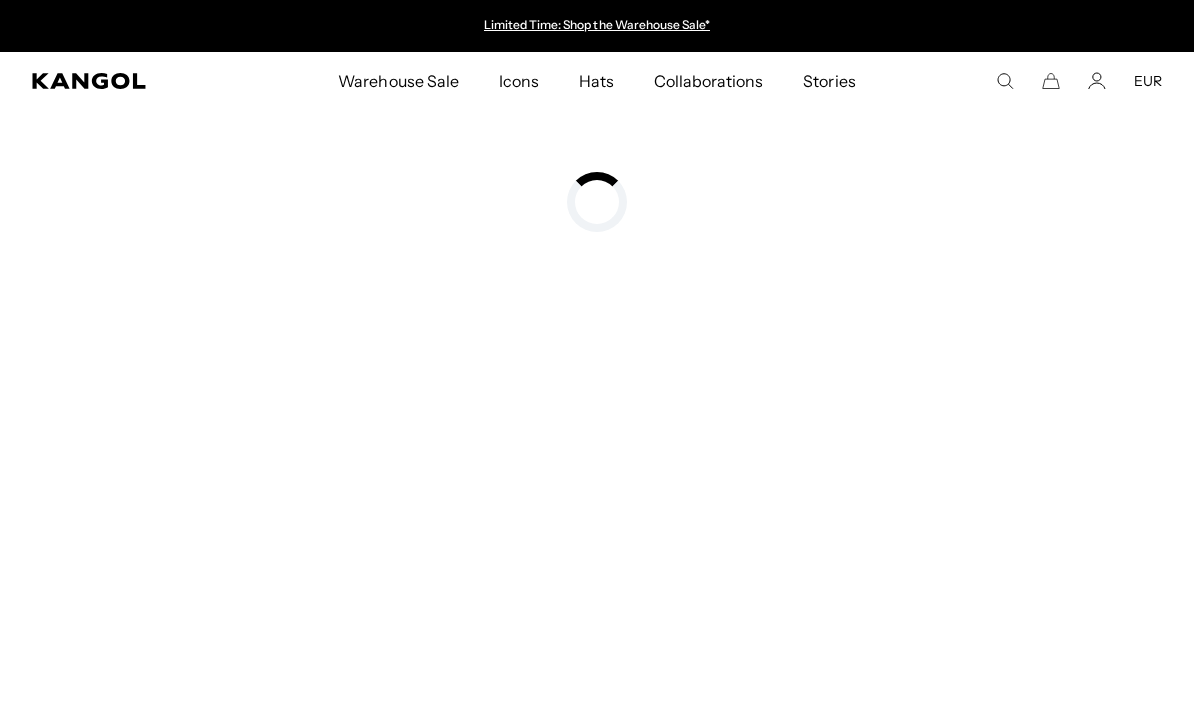 type on "**********" 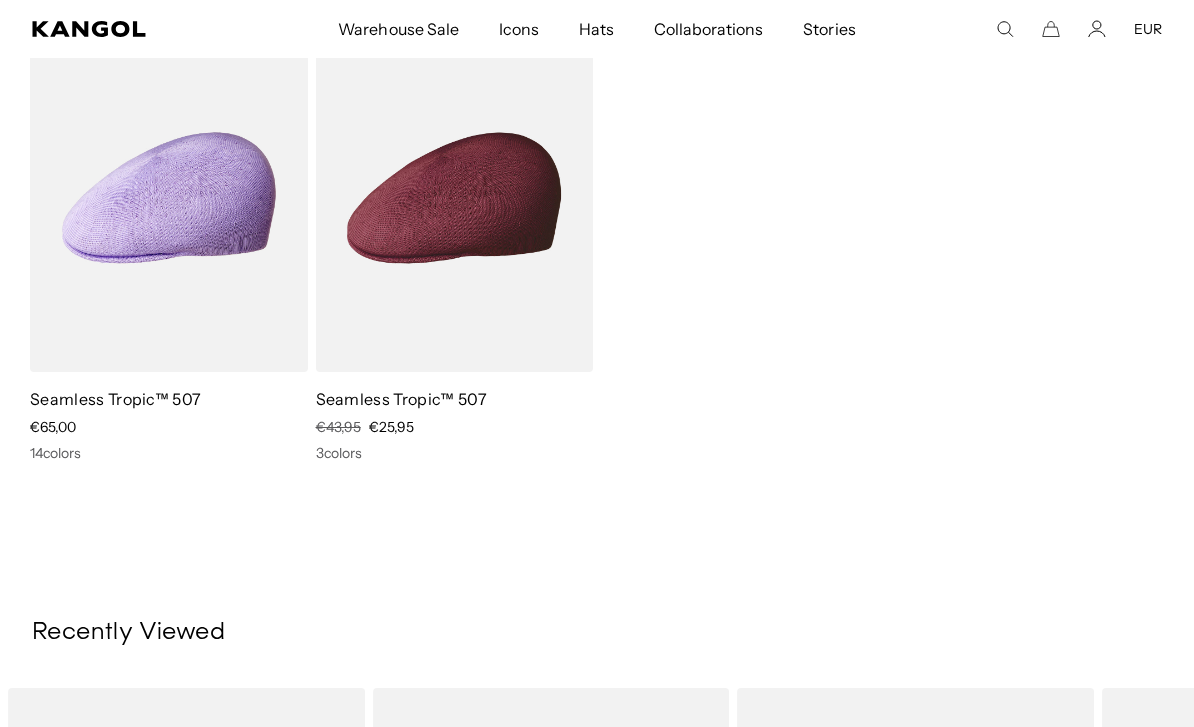 scroll, scrollTop: 308, scrollLeft: 0, axis: vertical 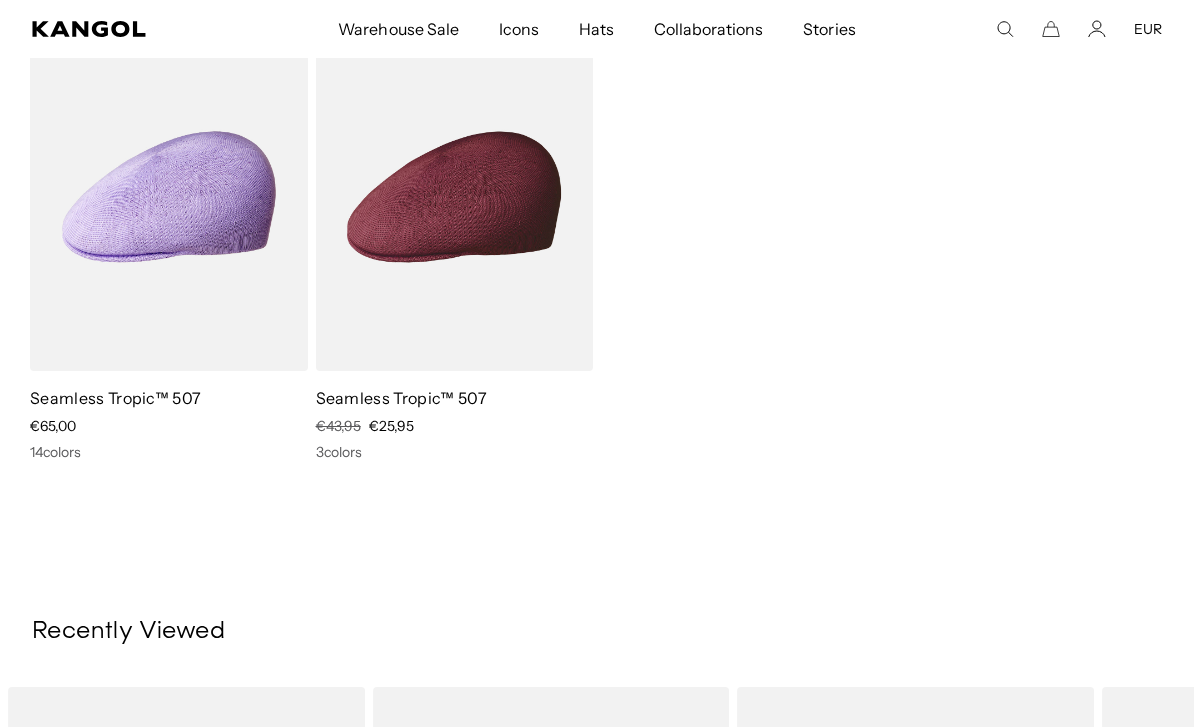 click at bounding box center [0, 0] 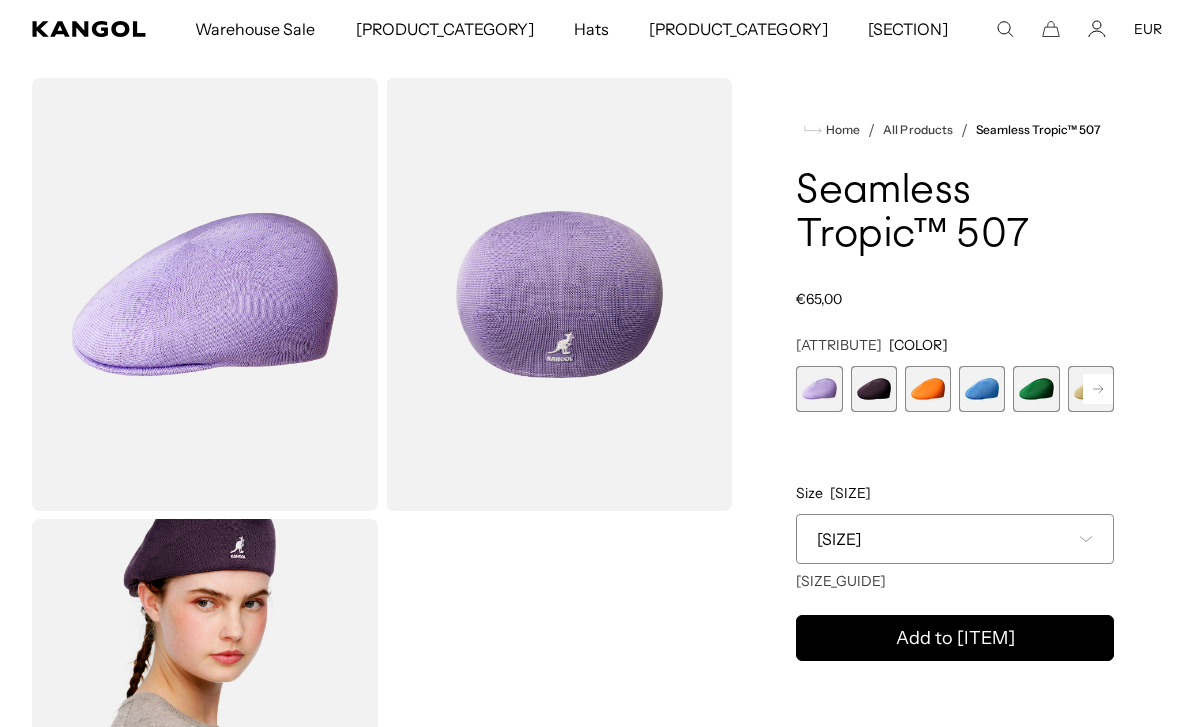 scroll, scrollTop: 70, scrollLeft: 0, axis: vertical 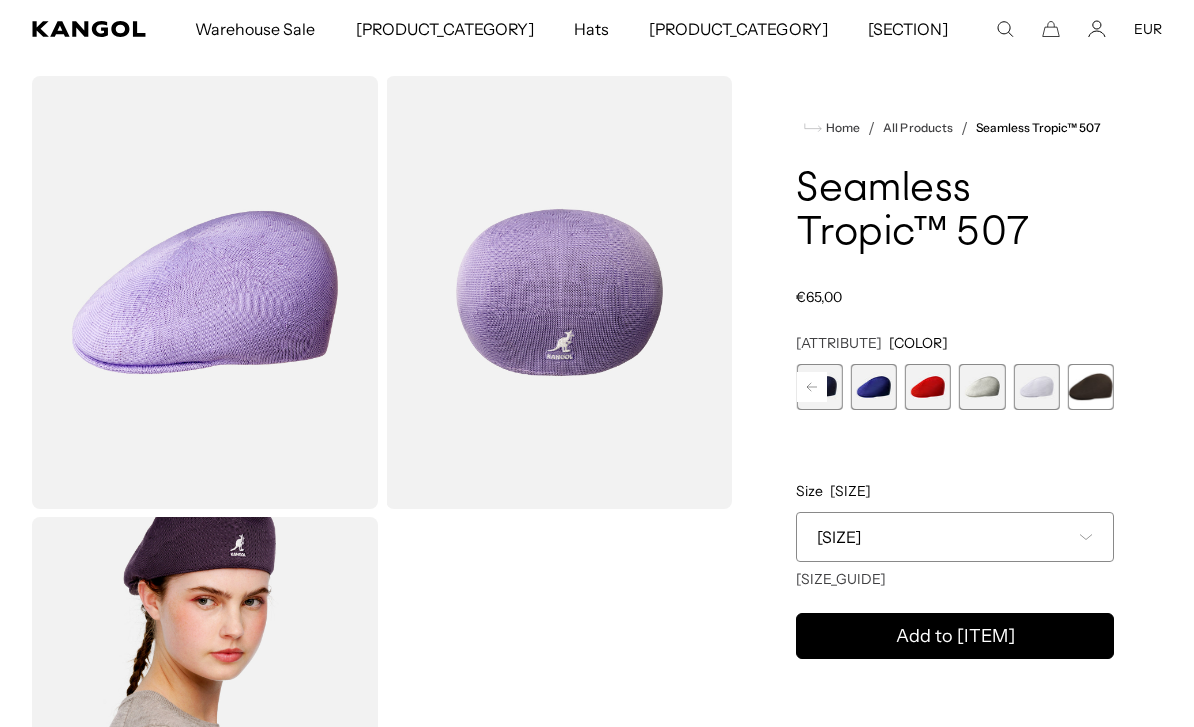 click at bounding box center (1036, 387) 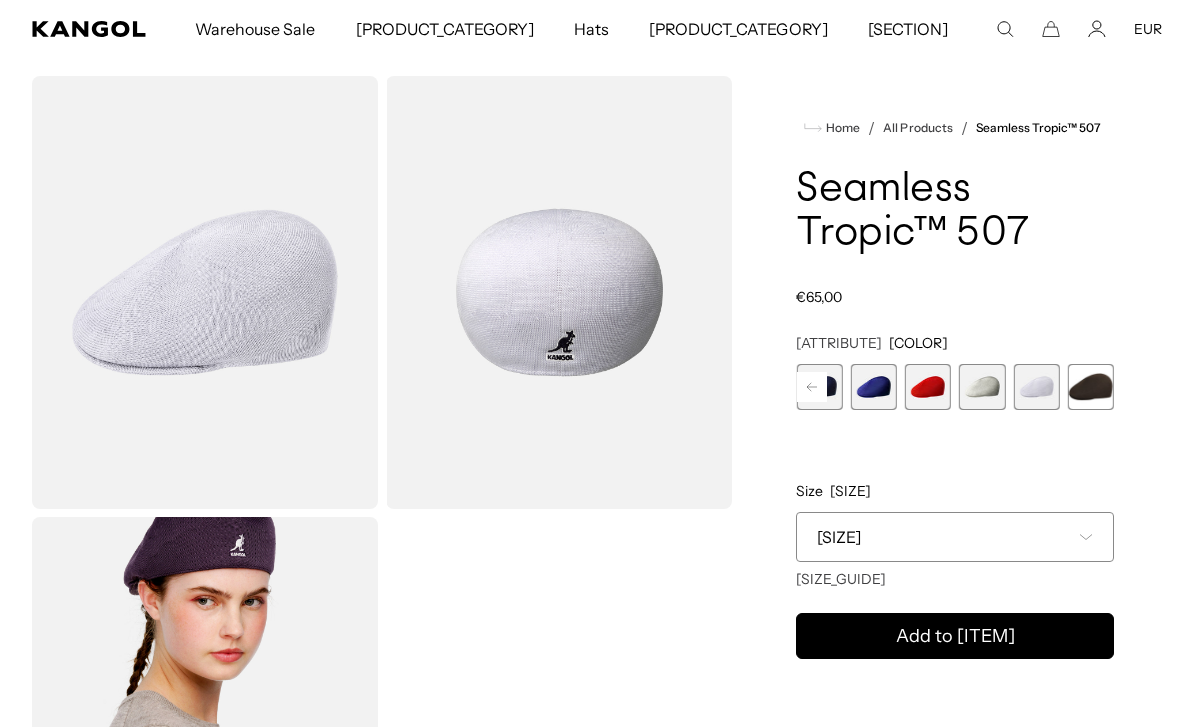click at bounding box center [1036, 387] 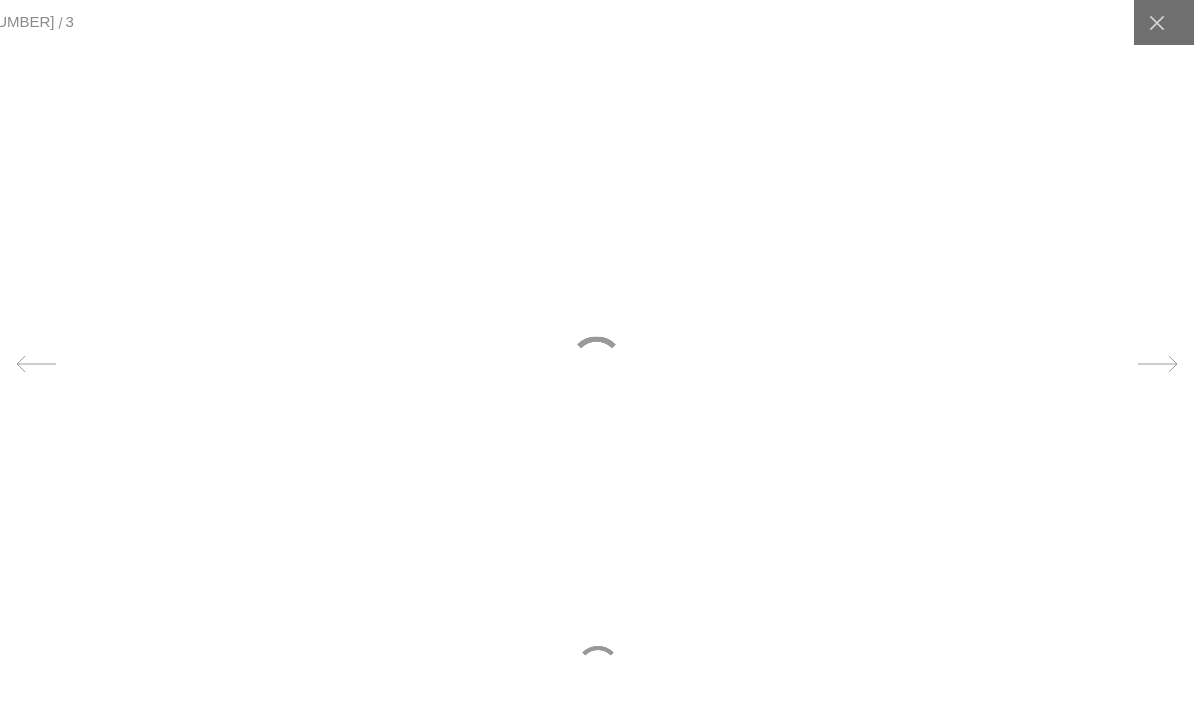 scroll, scrollTop: 0, scrollLeft: 0, axis: both 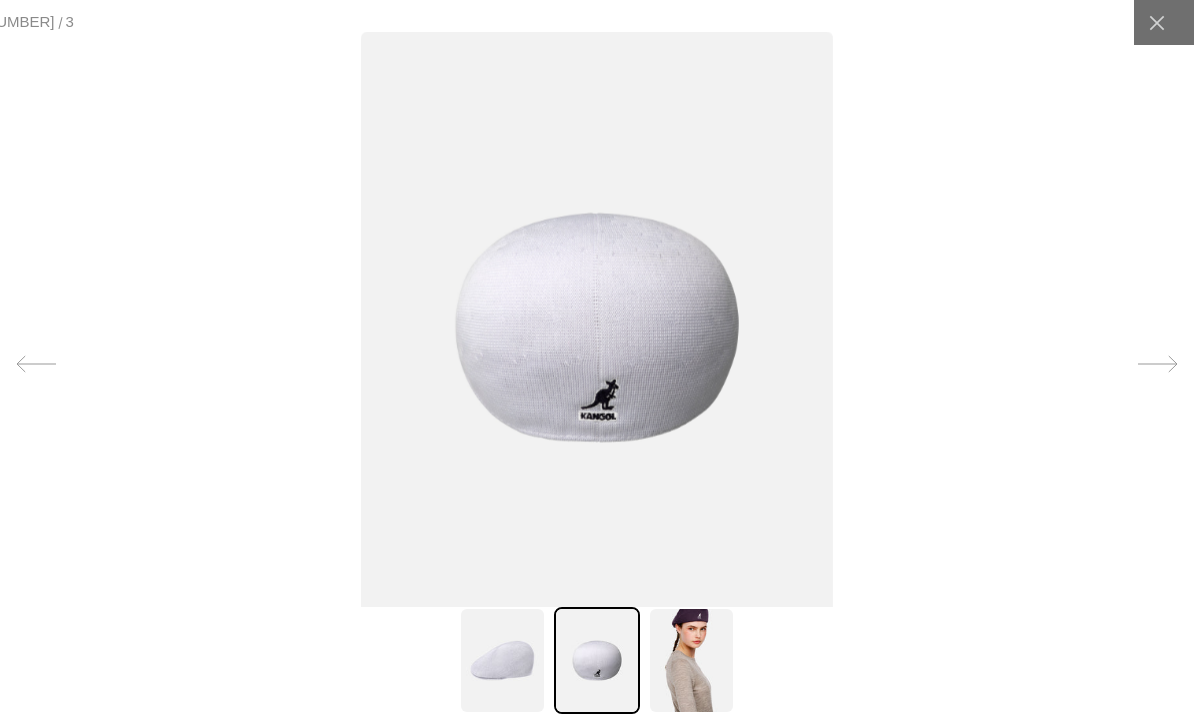 click at bounding box center [597, 363] 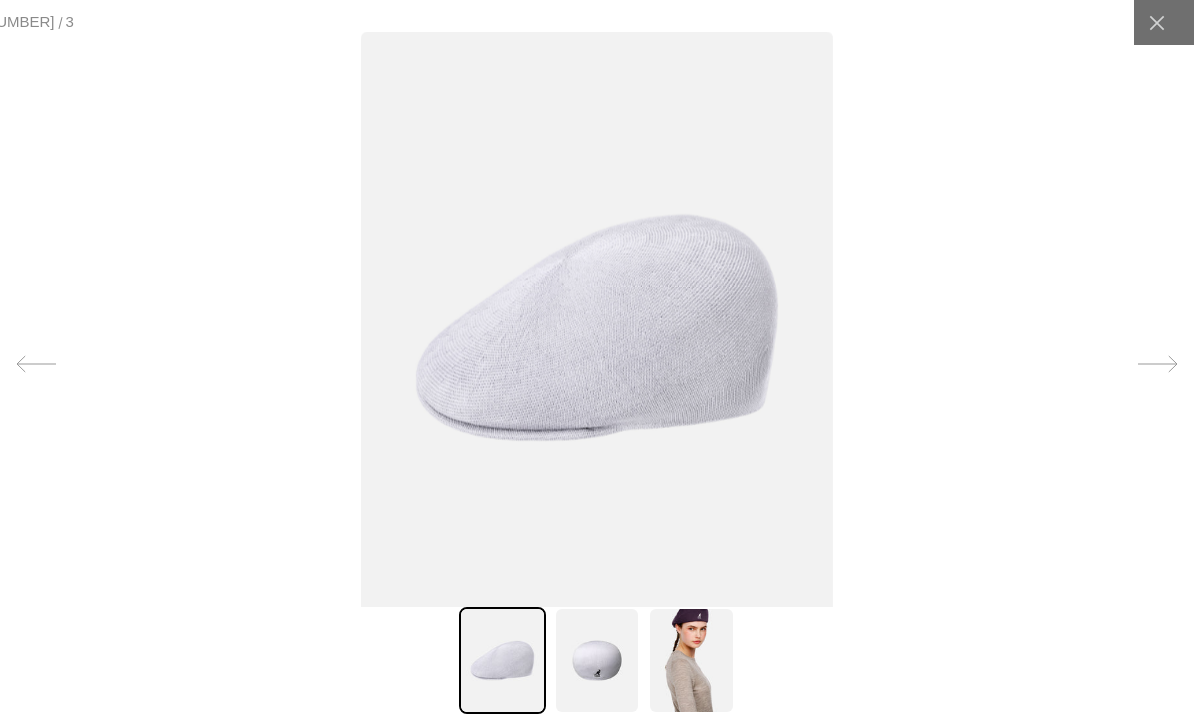 click at bounding box center (0, 0) 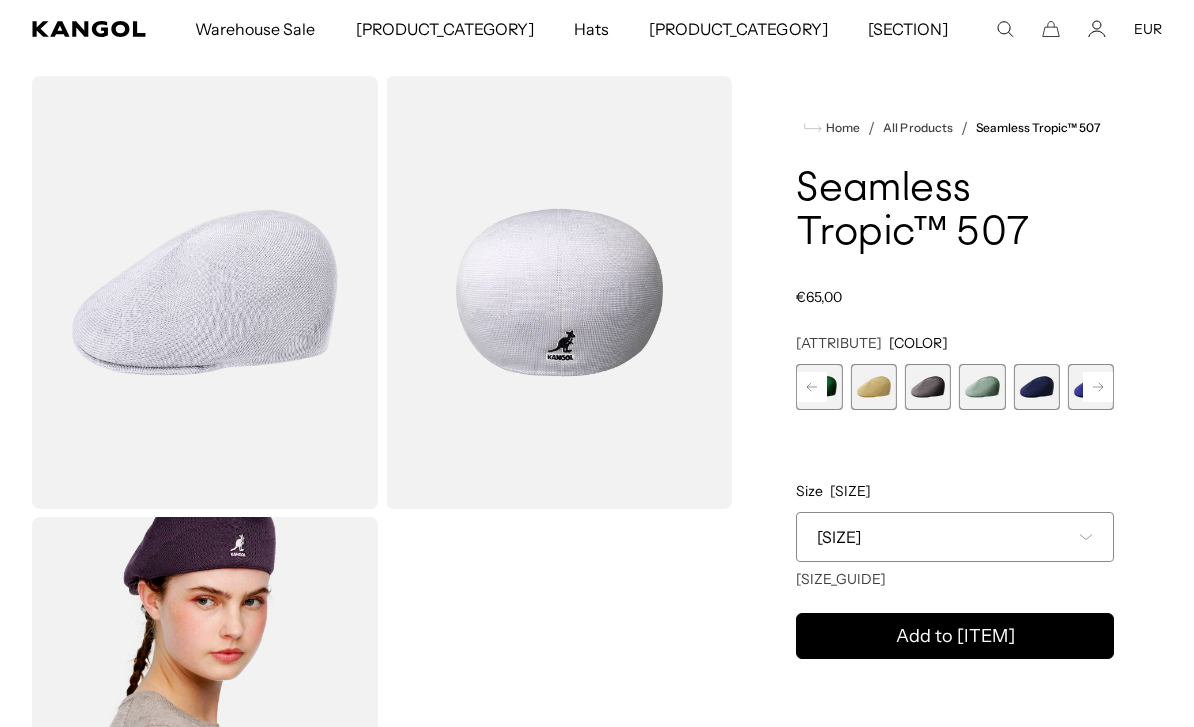 click at bounding box center (982, 387) 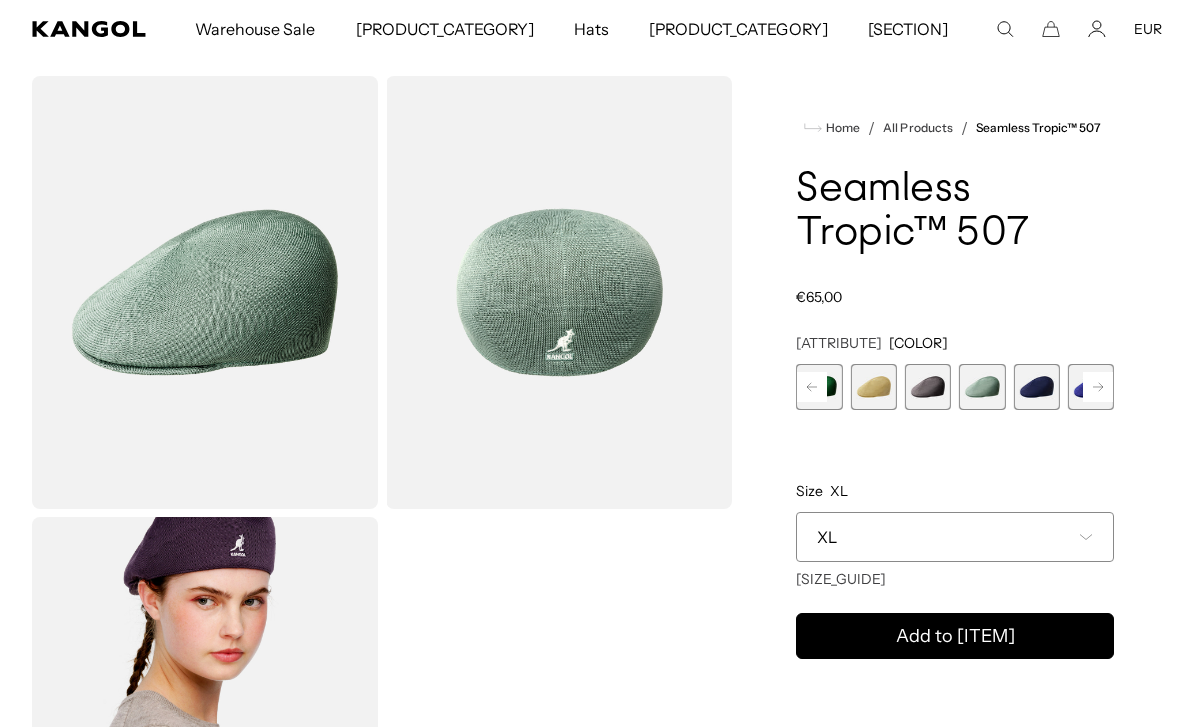 click on "XL" at bounding box center (955, 537) 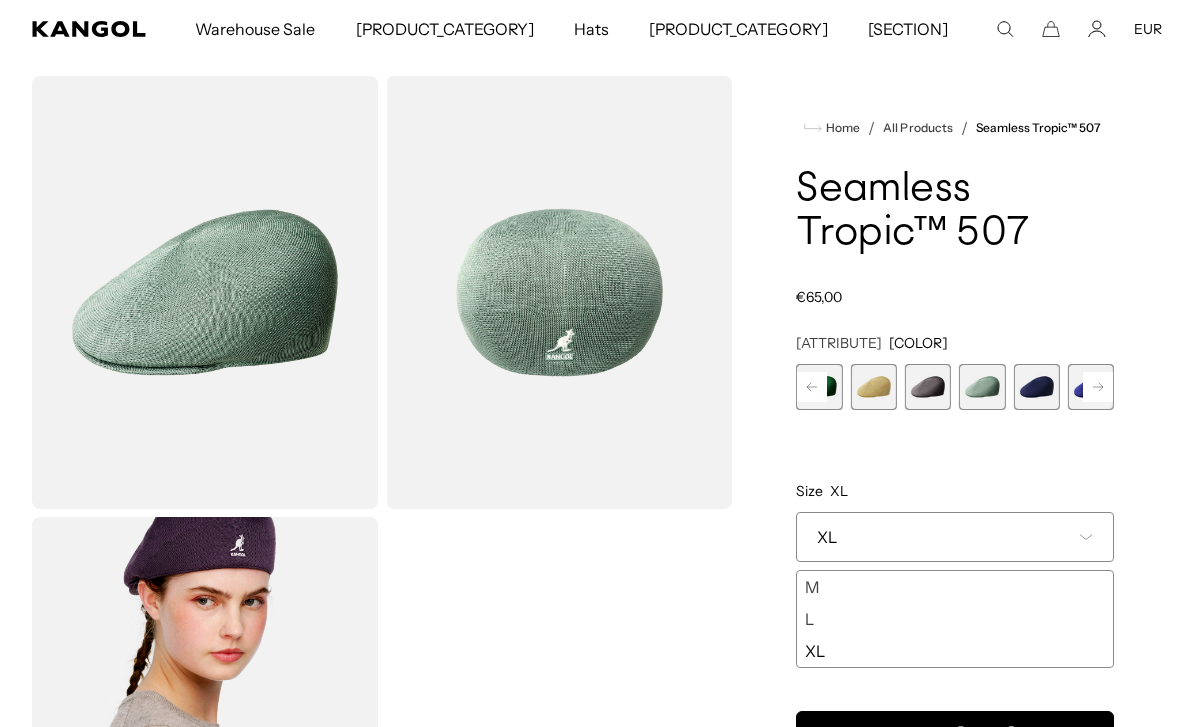 click on "M" at bounding box center [955, 587] 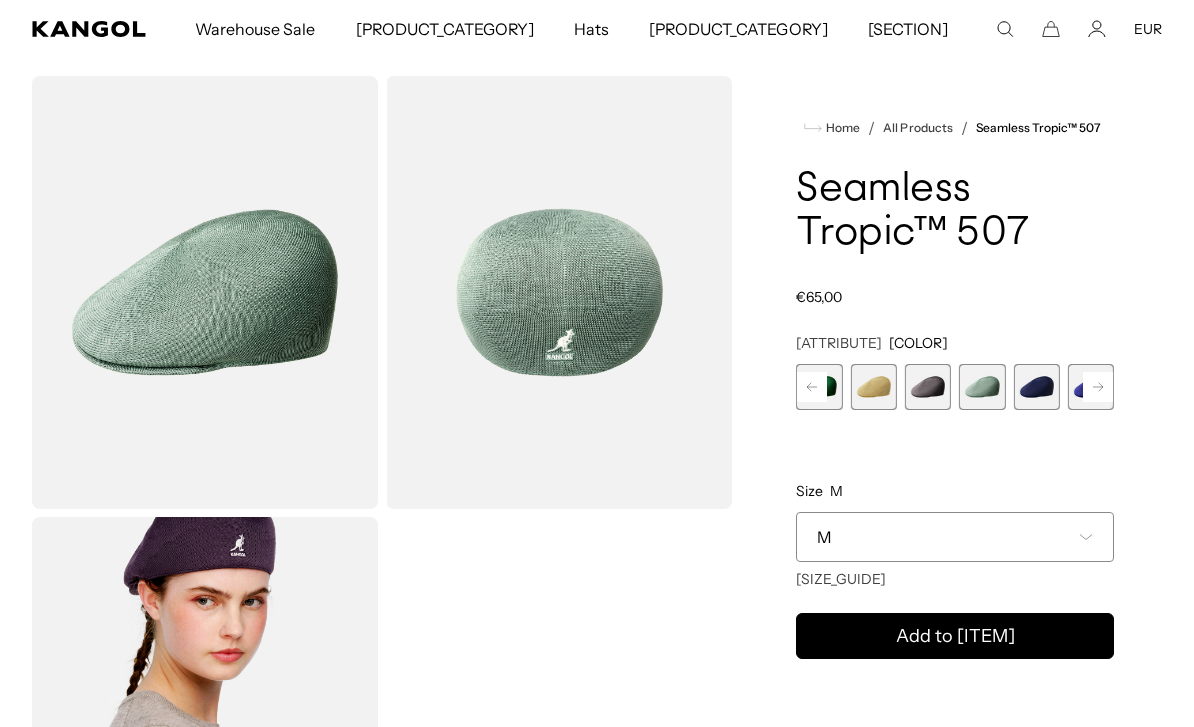 click at bounding box center (205, 292) 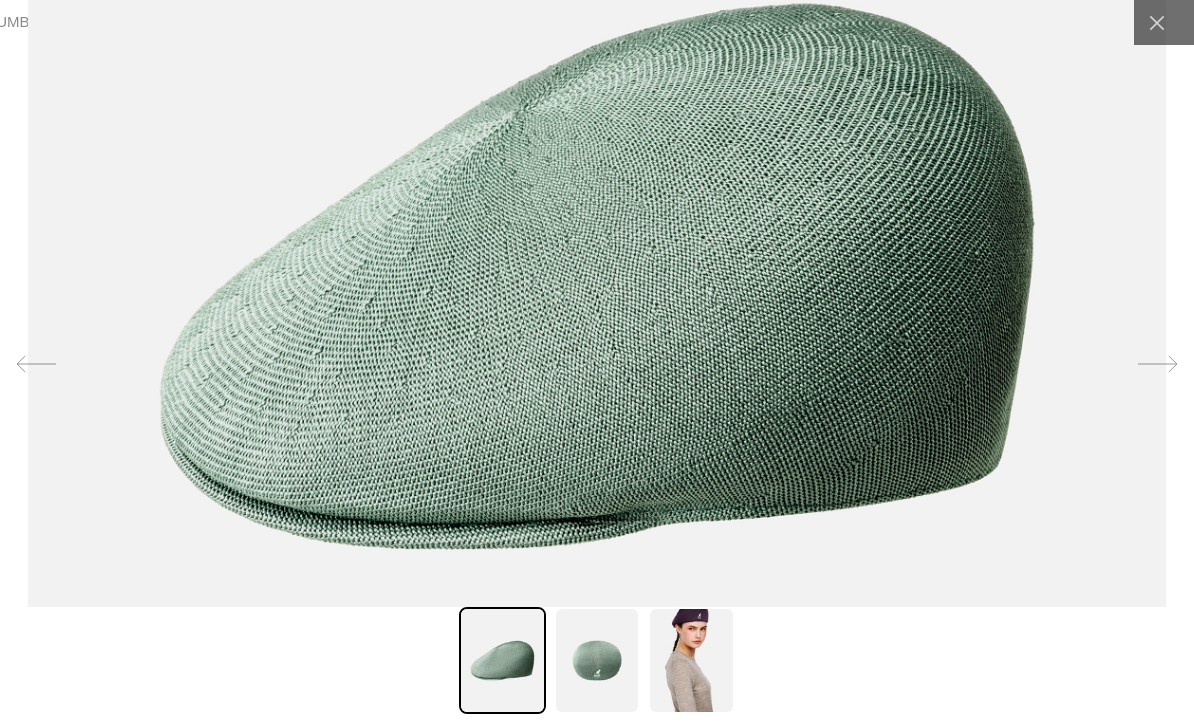 click at bounding box center [1156, 22] 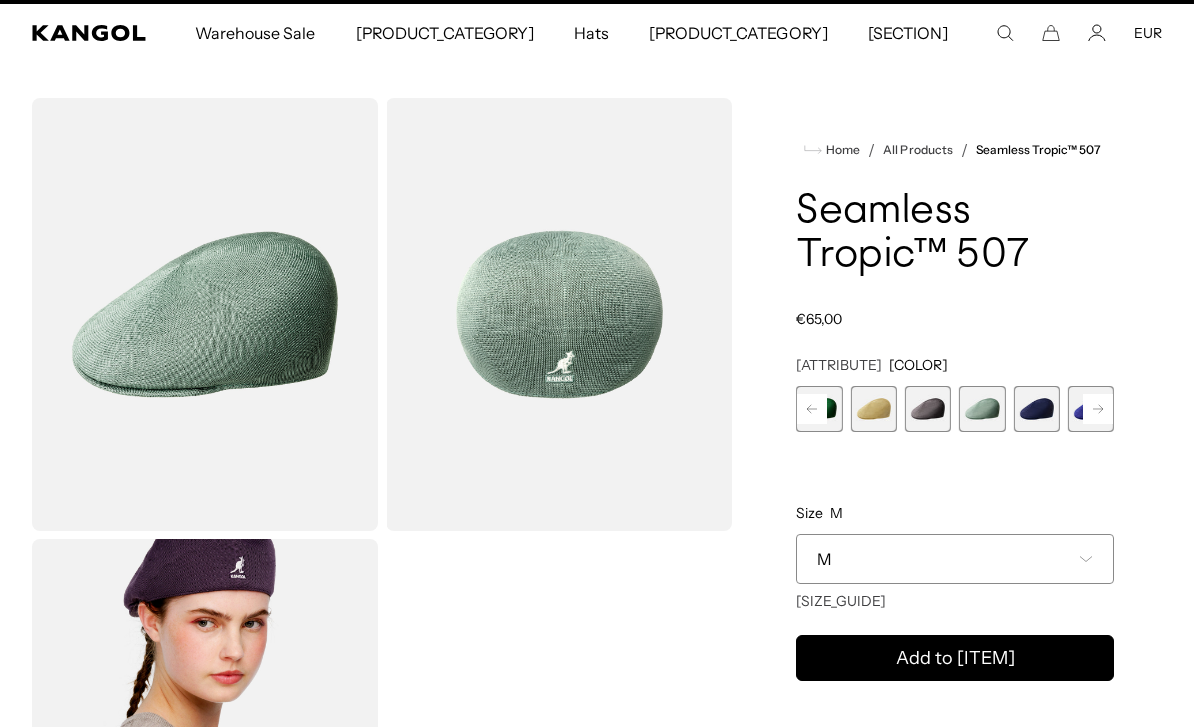 scroll, scrollTop: 56, scrollLeft: 0, axis: vertical 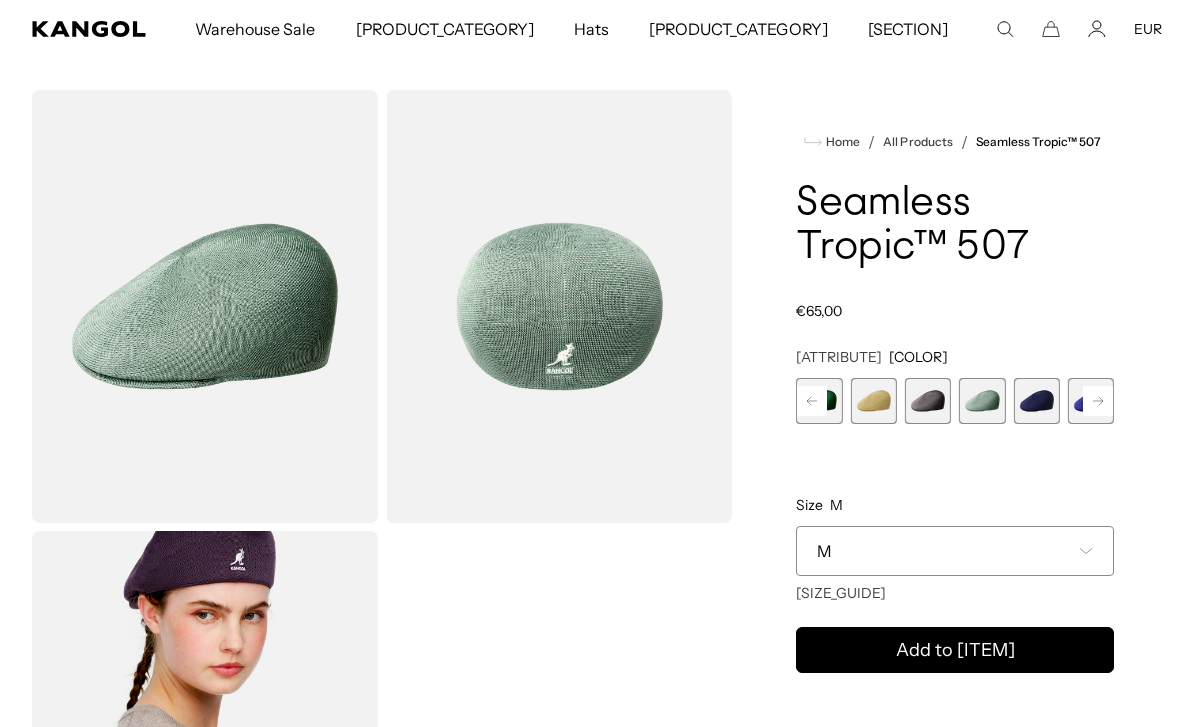 click at bounding box center [874, 401] 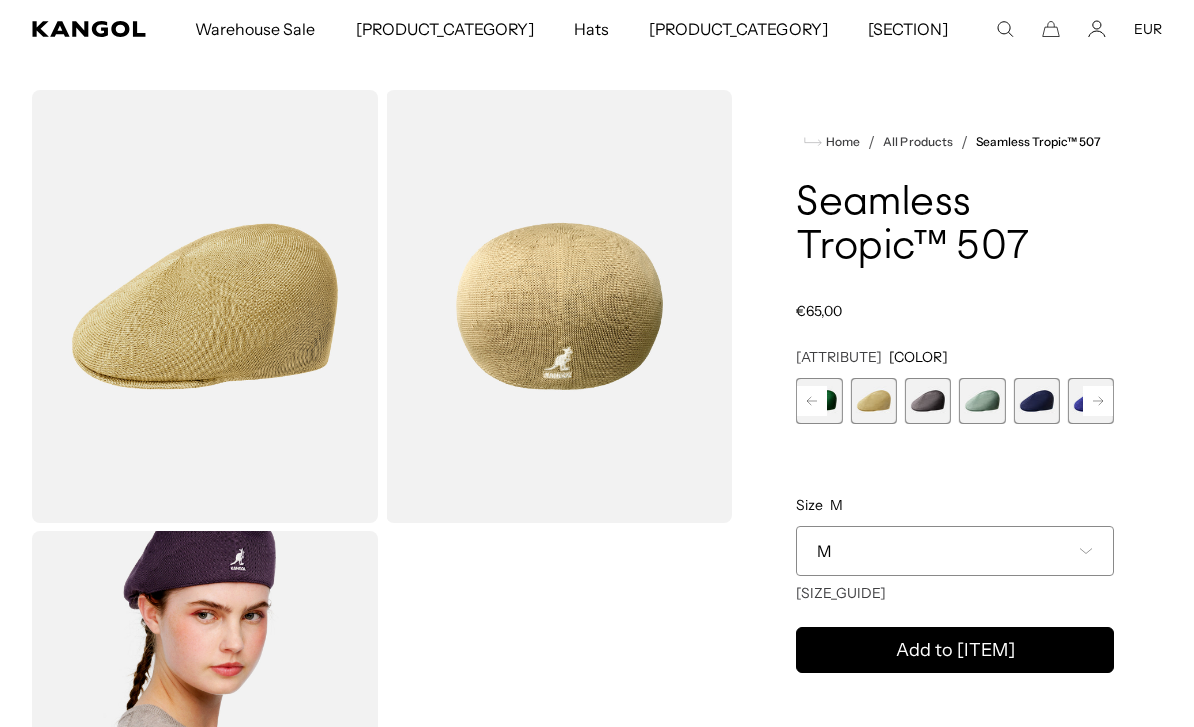 click at bounding box center (205, 306) 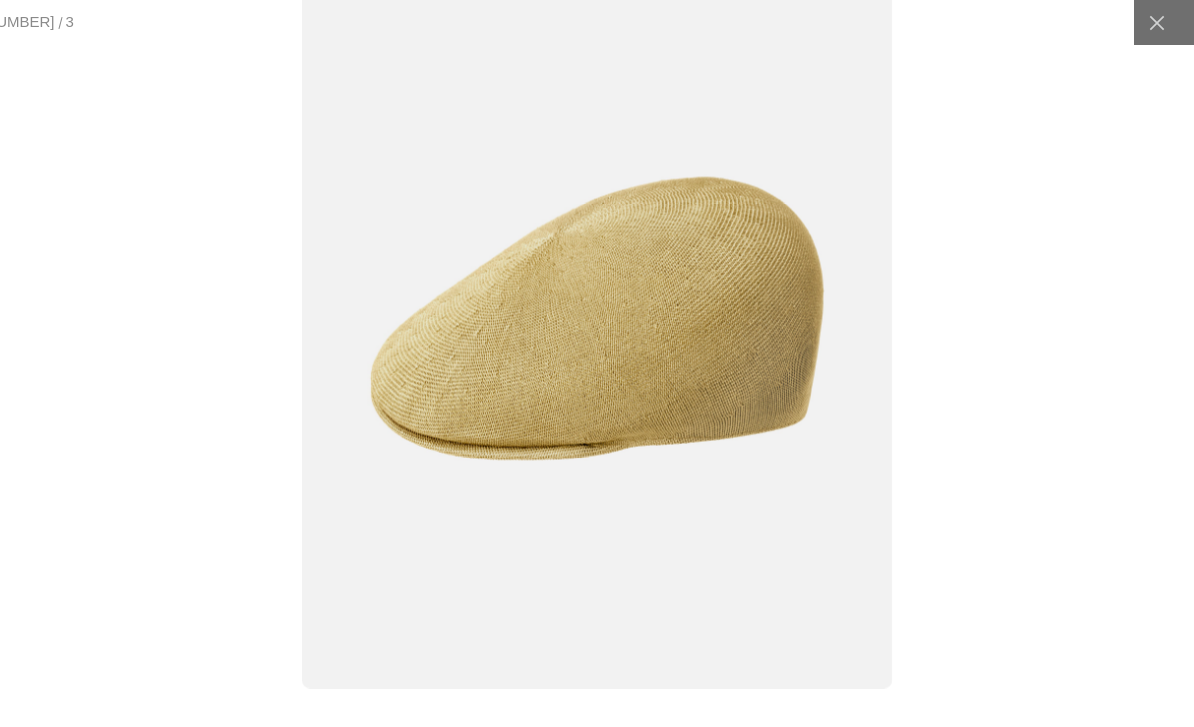 click at bounding box center [597, 318] 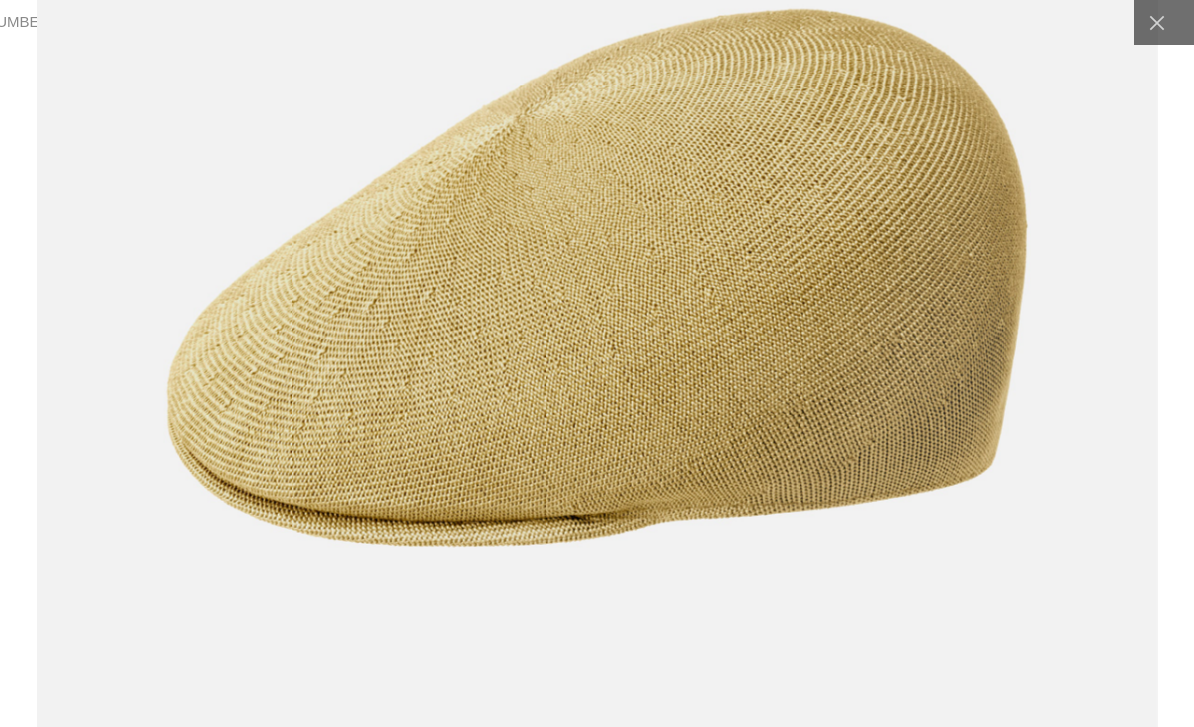click at bounding box center [597, 277] 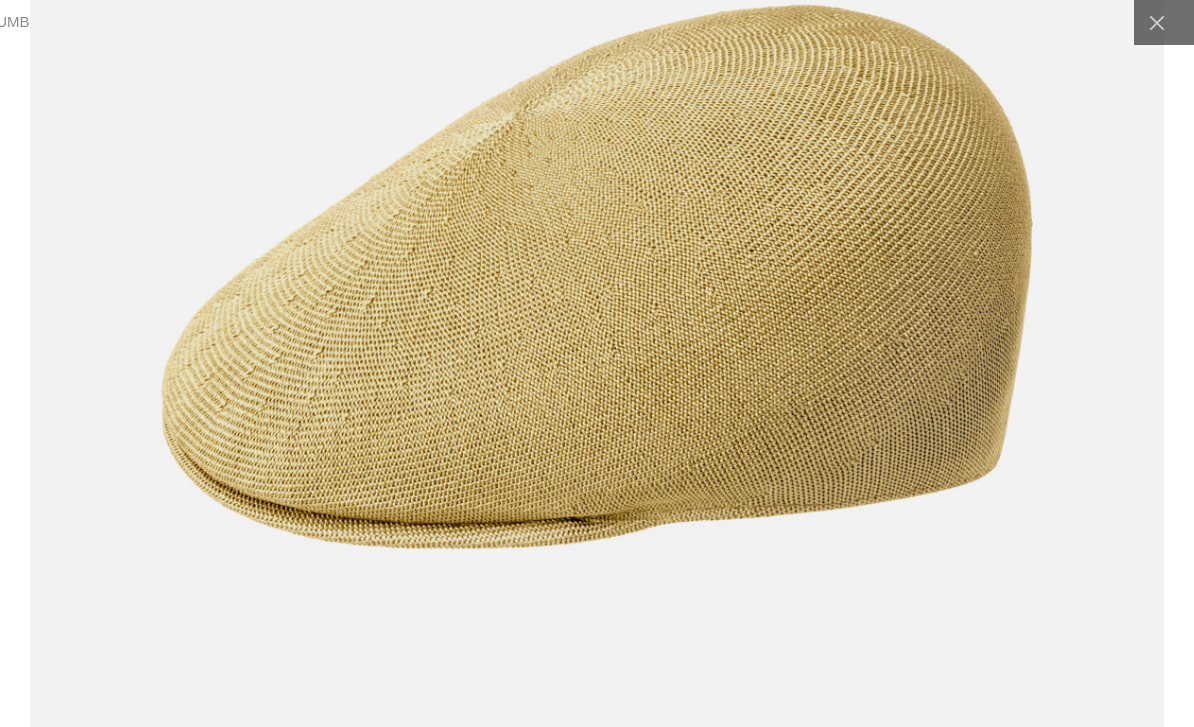 click at bounding box center (1156, 22) 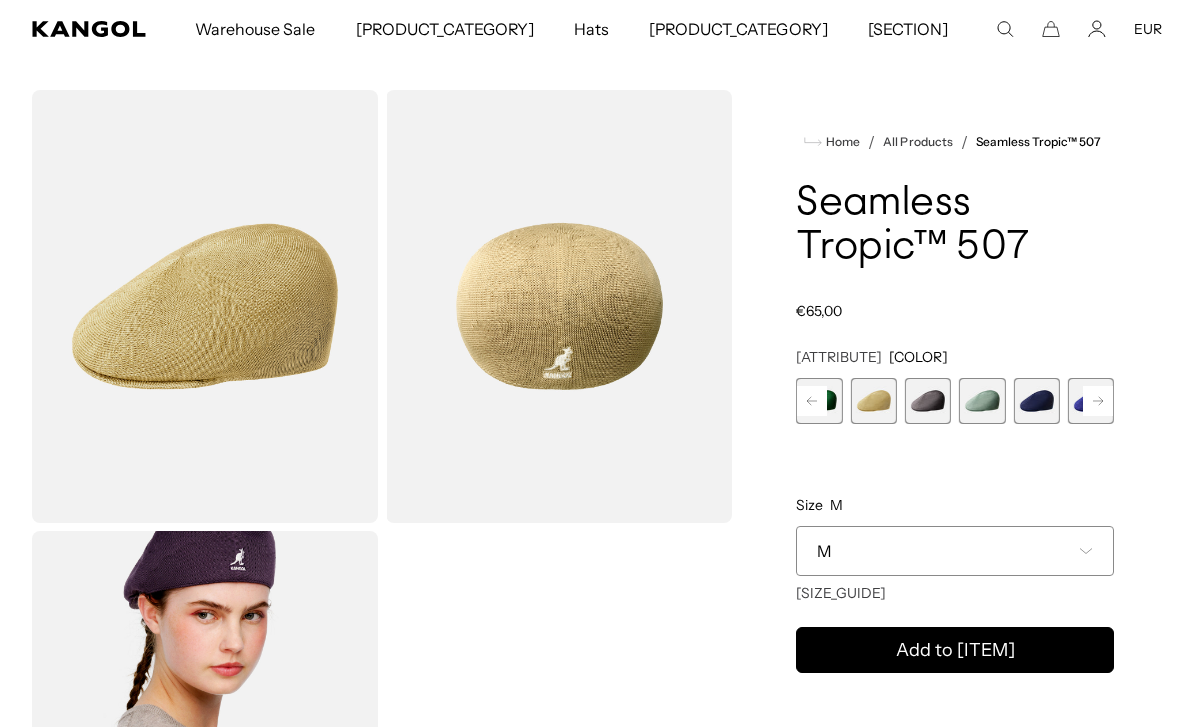 click at bounding box center [982, 401] 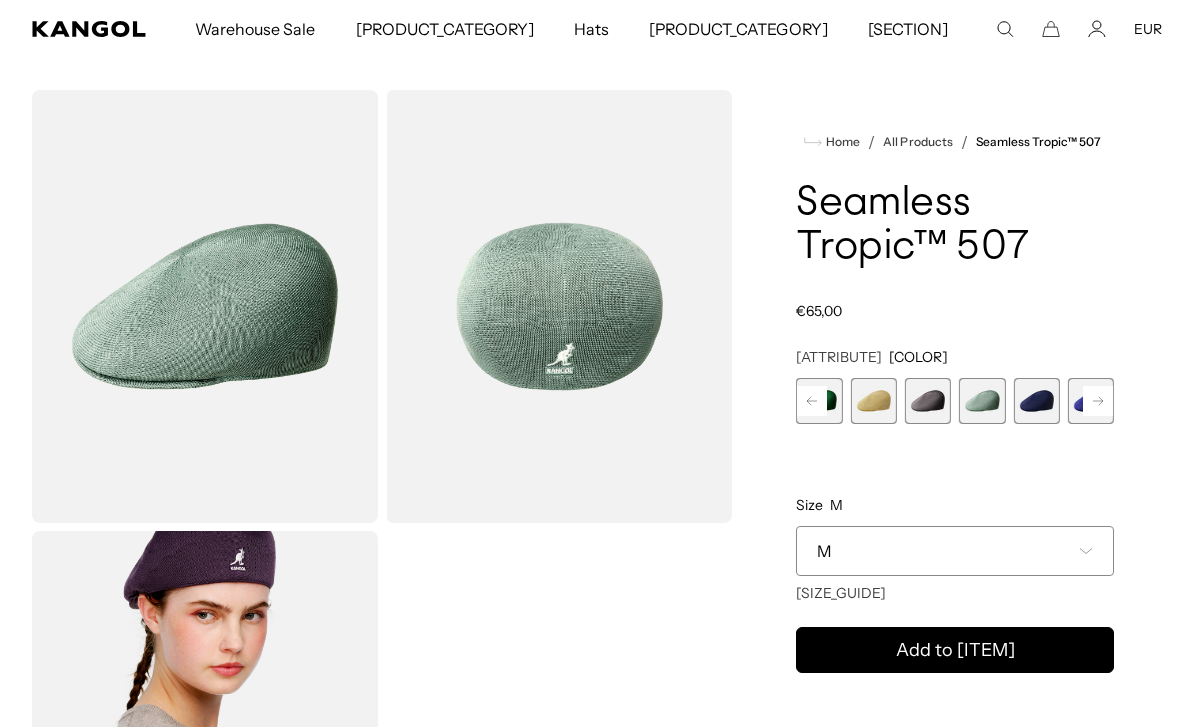 click at bounding box center [982, 401] 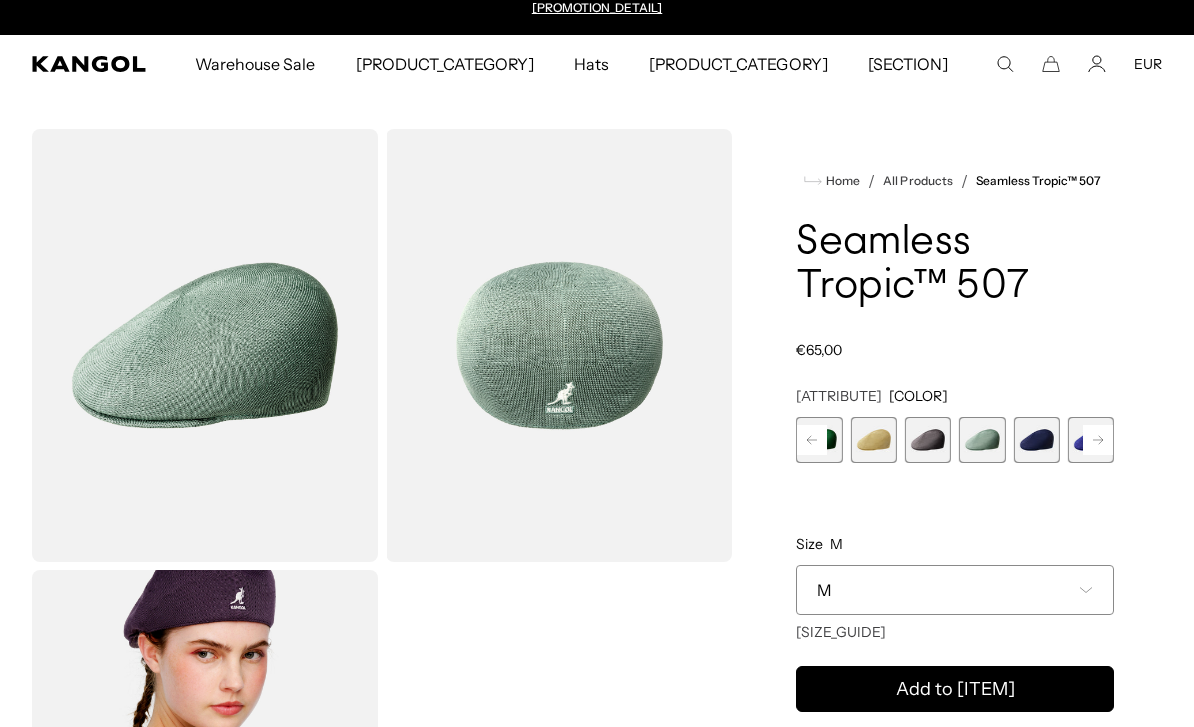 scroll, scrollTop: 0, scrollLeft: 0, axis: both 